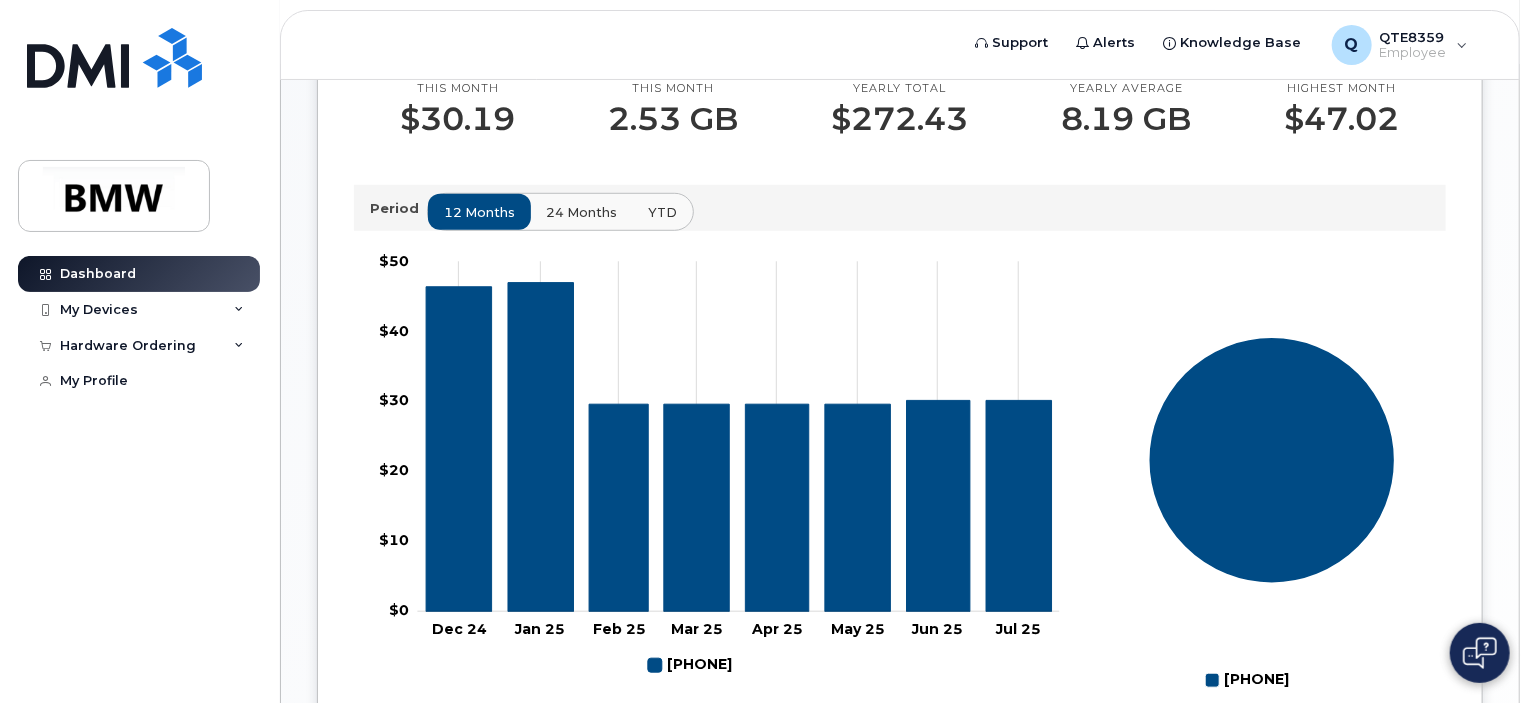 scroll, scrollTop: 623, scrollLeft: 0, axis: vertical 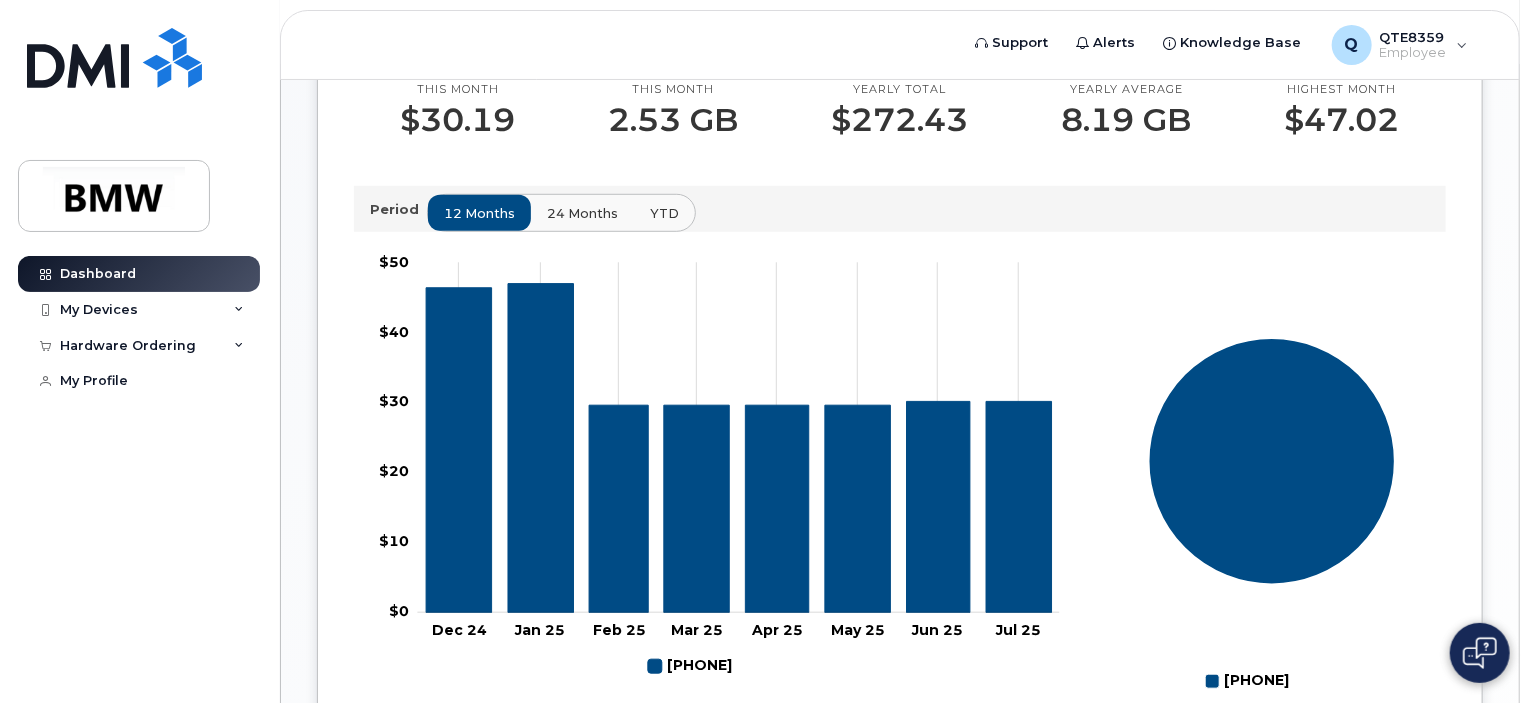 click on "24 months" 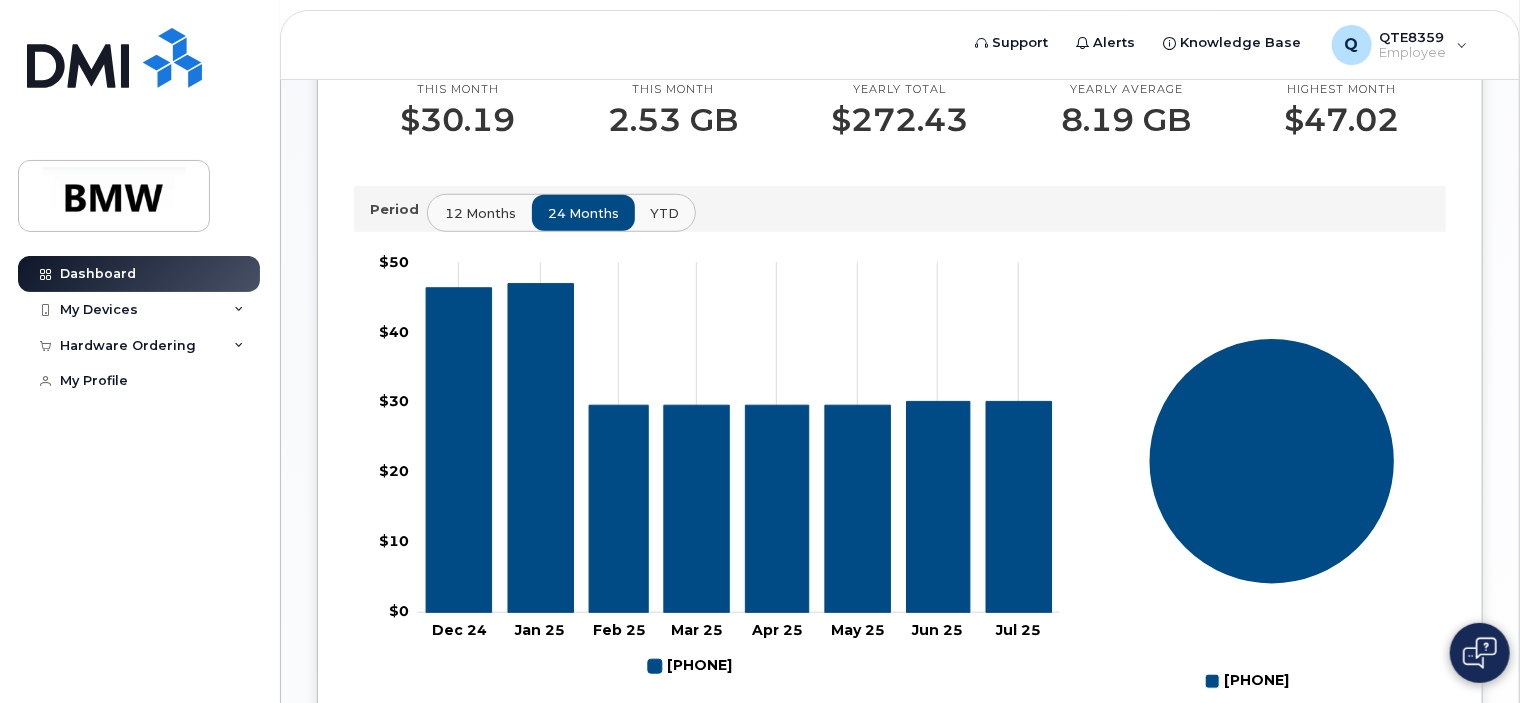 click on "12 months" 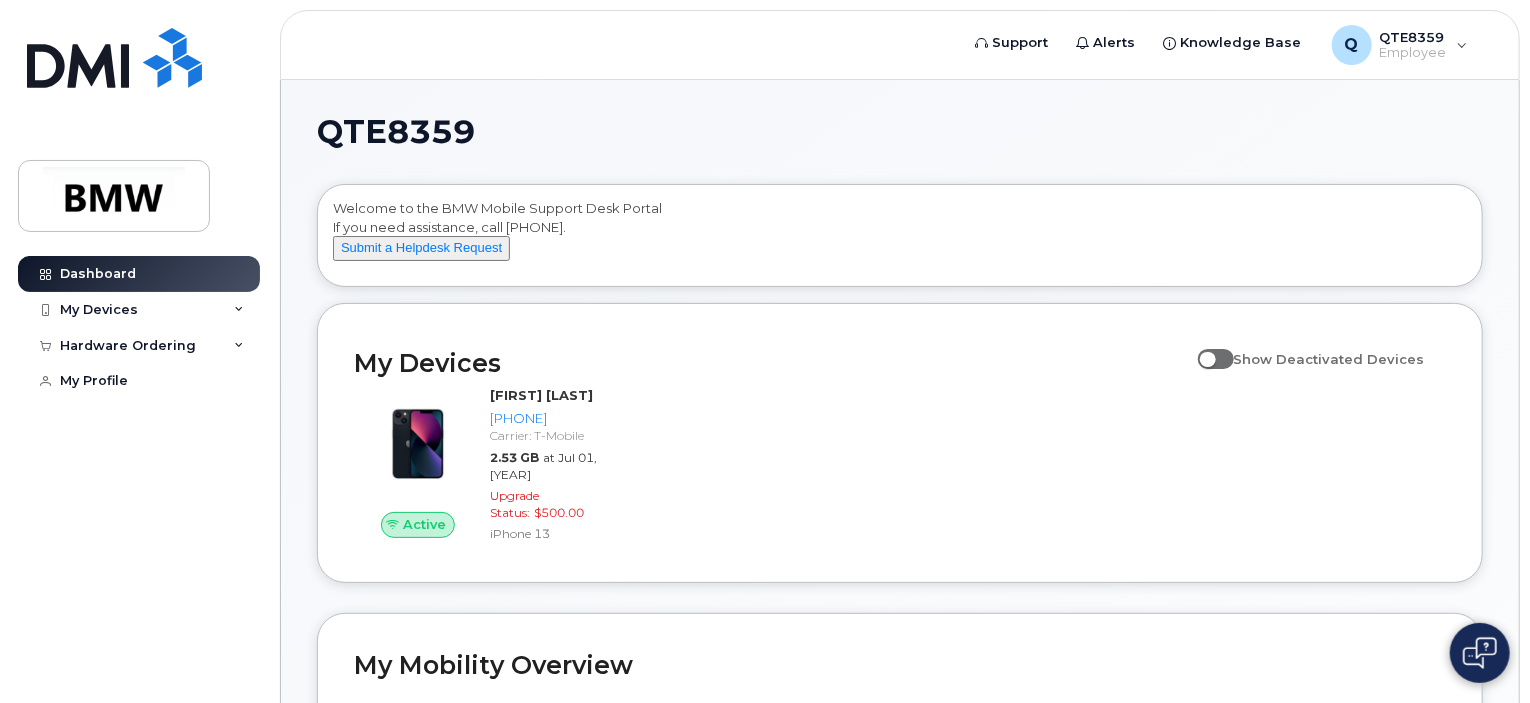 scroll, scrollTop: 0, scrollLeft: 0, axis: both 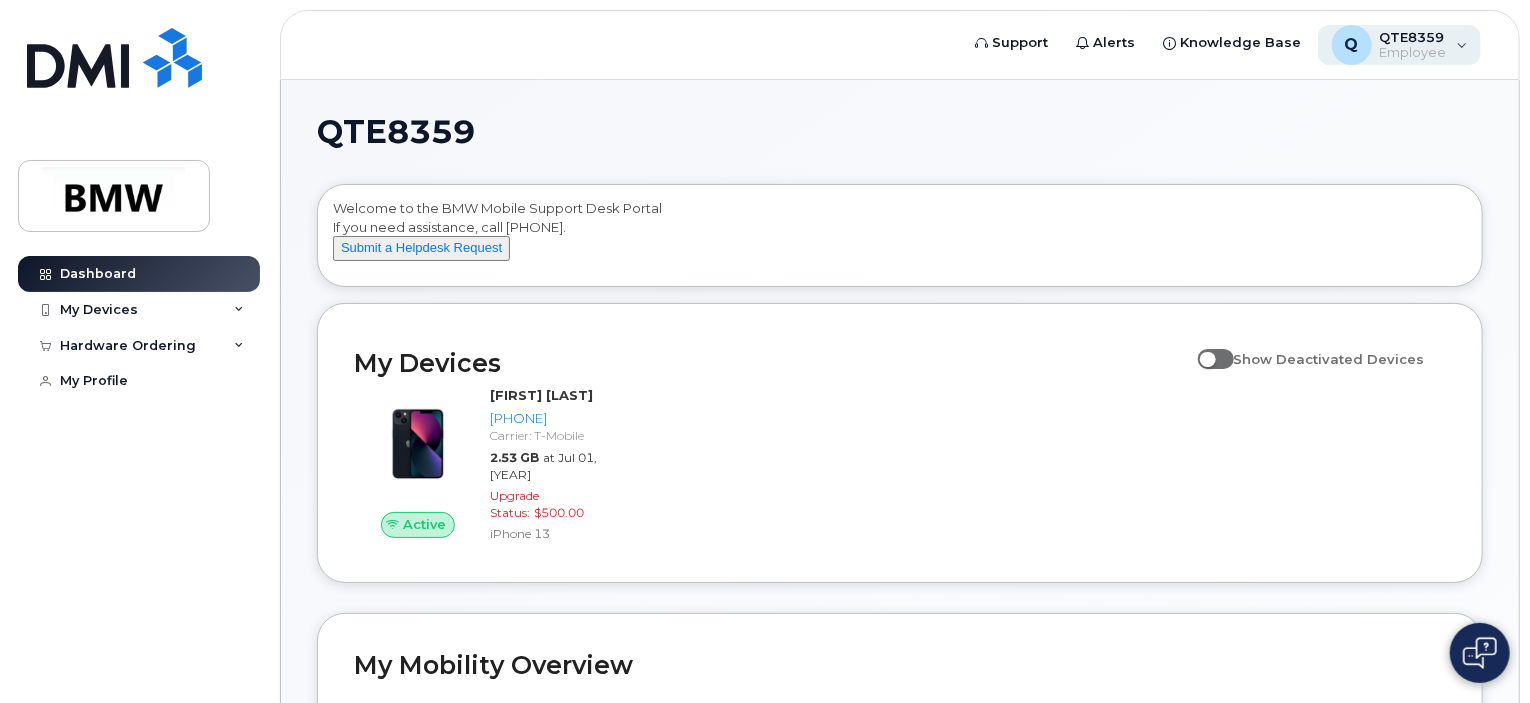 click on "Q QTE8359 Employee" 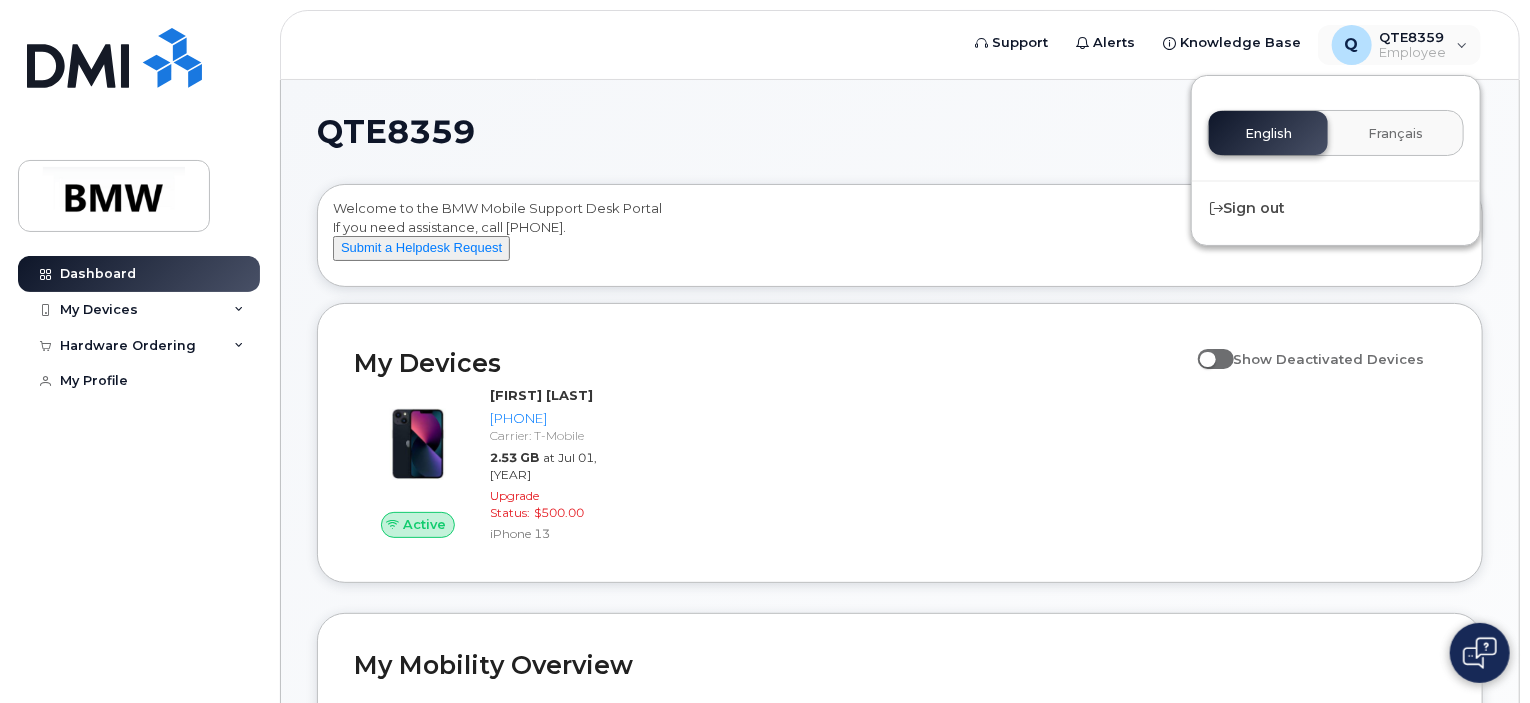 click on "QTE8359  Welcome to the BMW Mobile Support Desk Portal
If you need assistance, call 800-680-0083.
Submit a Helpdesk Request
My Devices Show Deactivated Devices Active Michael Hughes 864-652-0042 Carrier: T-Mobile 2.53 GB at Jul 01, 2025 Upgrade Status: $500.00 iPhone 13 My Mobility Overview This month $30.19 This month 2.53 GB Yearly total $272.43 Yearly average 8.19 GB Highest month $47.02 Period 12 months 24 months YTD Zoom Out $10 $-20 $-10 $0 $10 $20 $30 $40 $50 $60 L Dec 24 Jan 25 Feb 25 Mar 25 Apr 25 May 25 Jun 25 Jul 25 Aug 25 Sep 25 864-652-0042
Mar 01, 2025
864-652-0042:
$29.65
Total:
$29.65
100% Mar 25 $41 864-652-0042 100% Hardware Orders Show Canceled Orders 864-652-0042 Showing 1 To 10 Of 40 Entries 1 2 3 4" 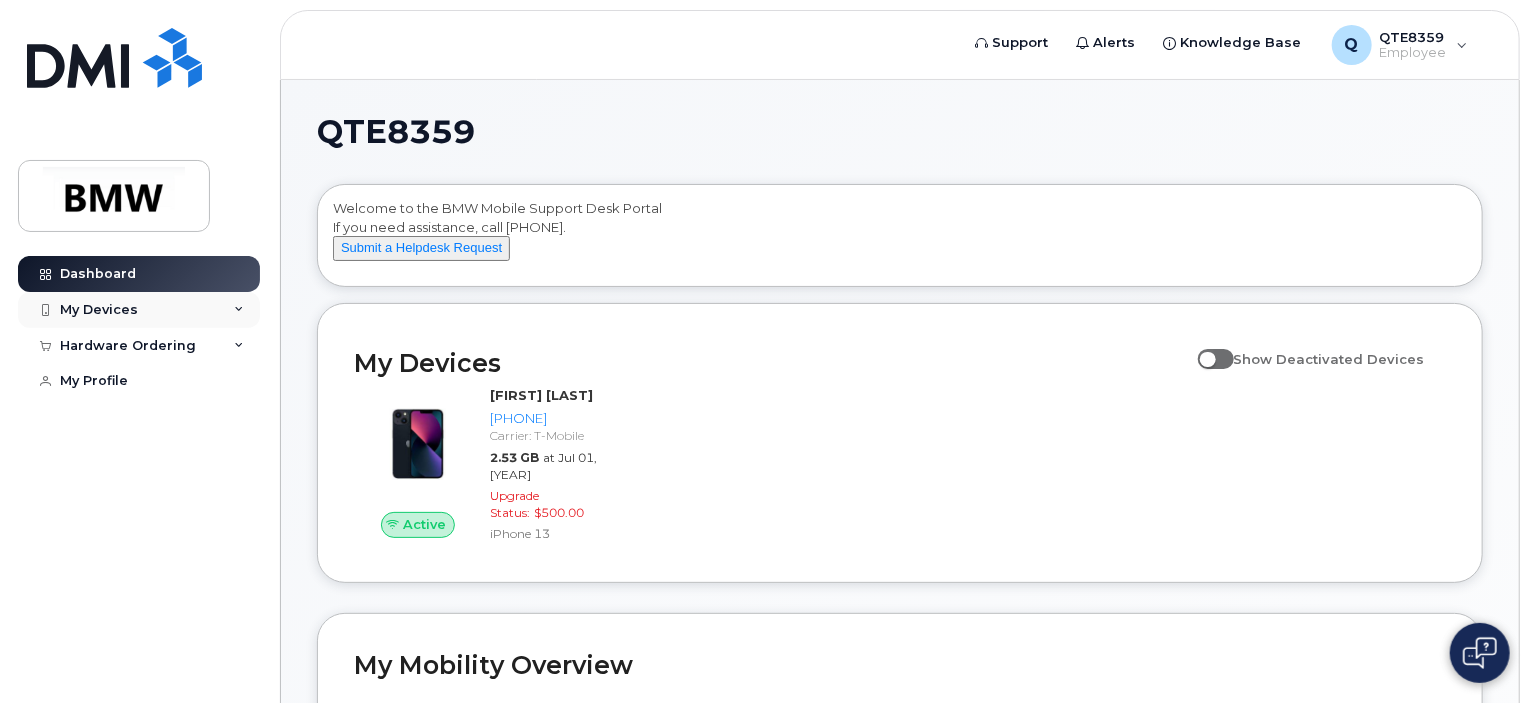 click on "My Devices" 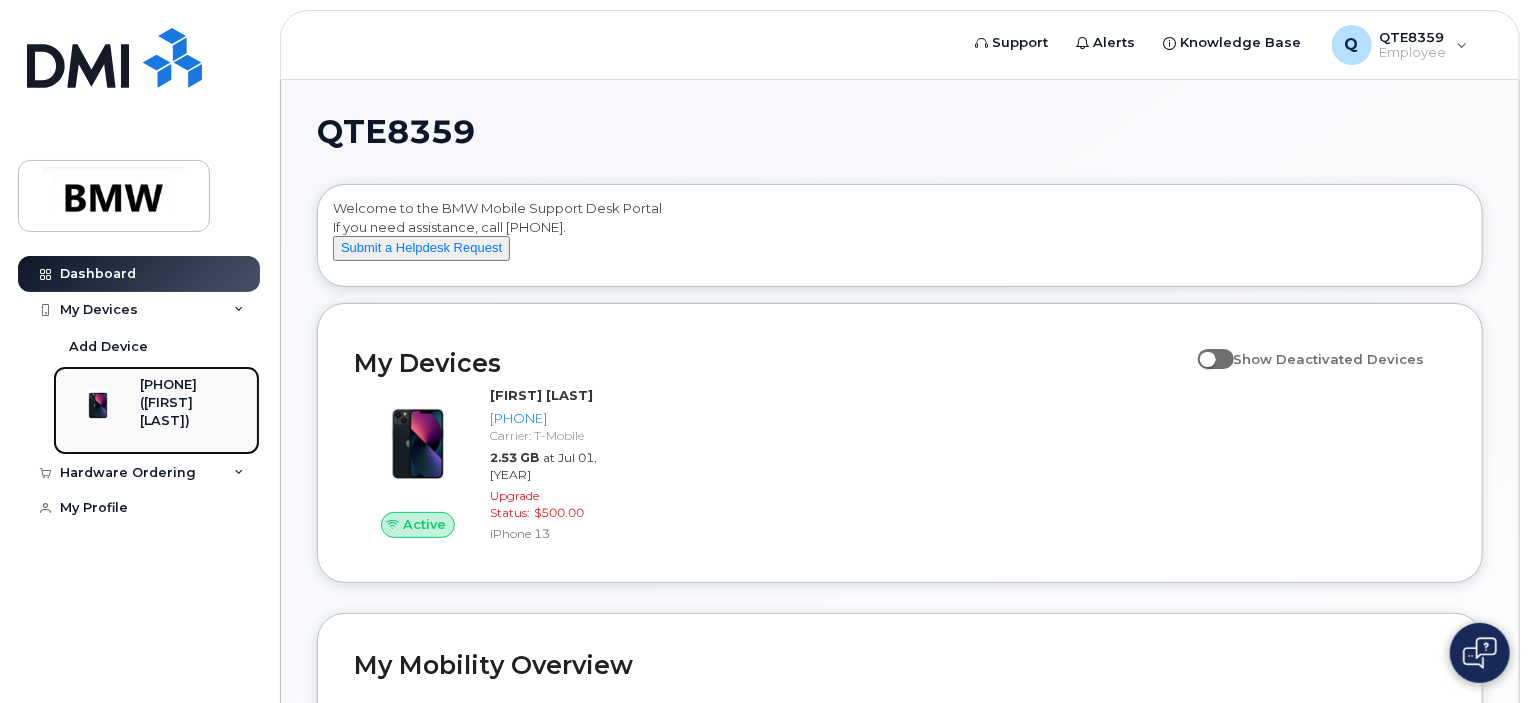 click on "([FIRST] [LAST])" 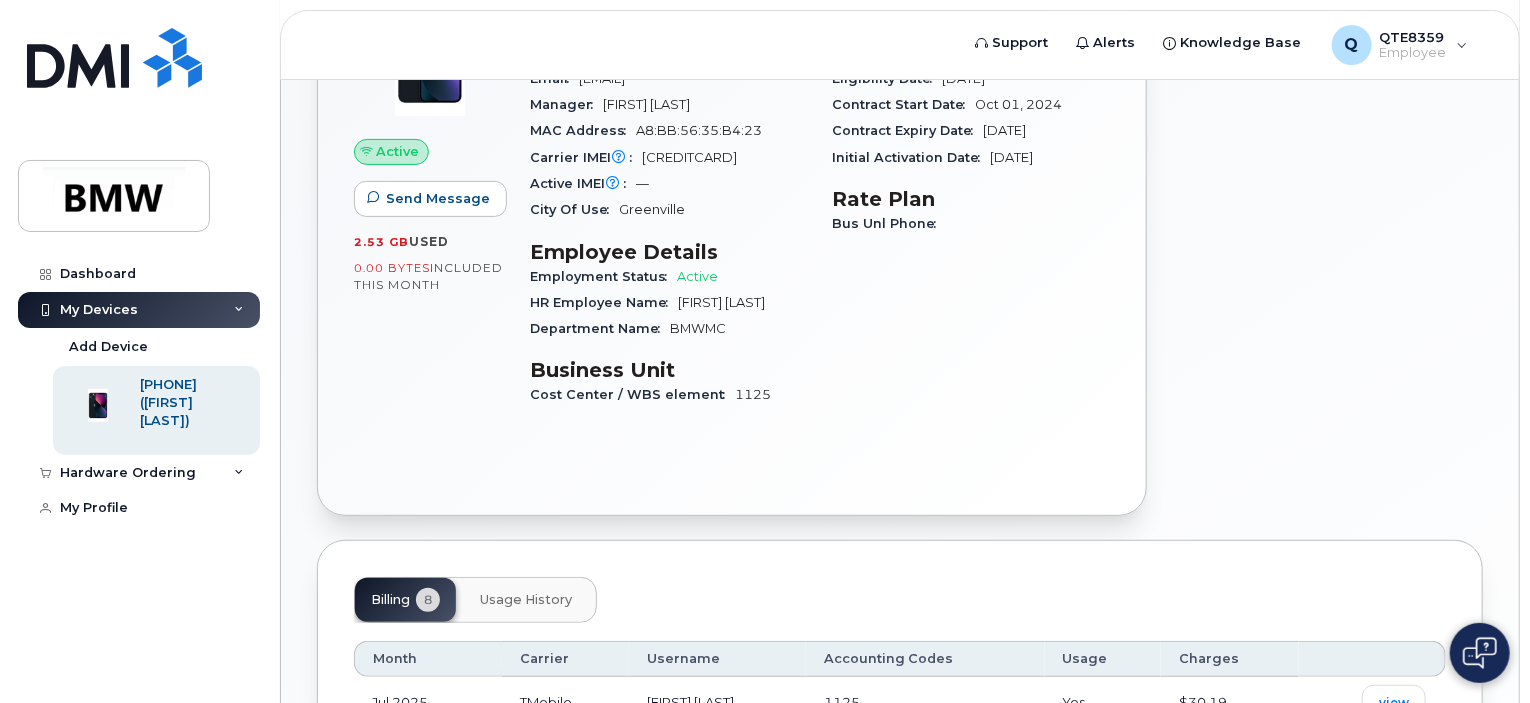 scroll, scrollTop: 0, scrollLeft: 0, axis: both 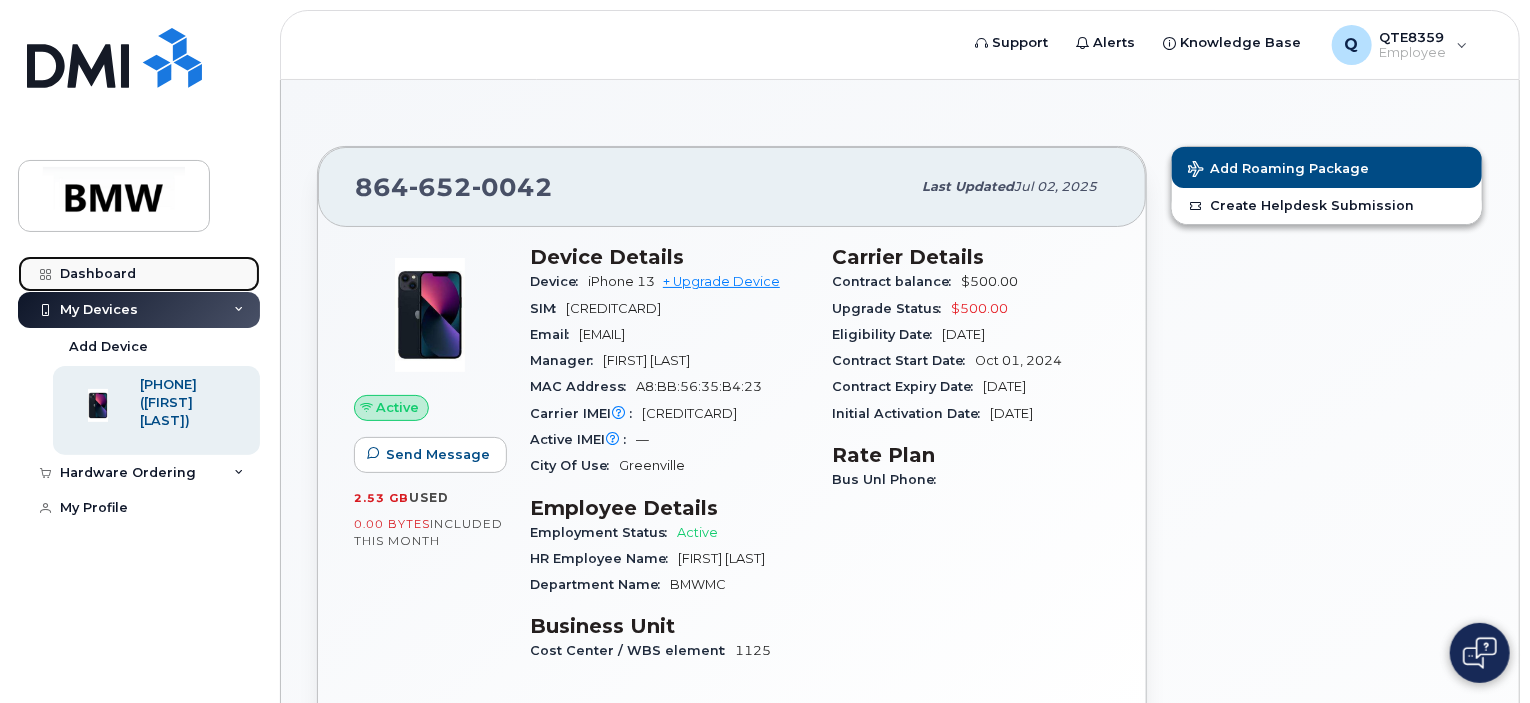 click on "Dashboard" 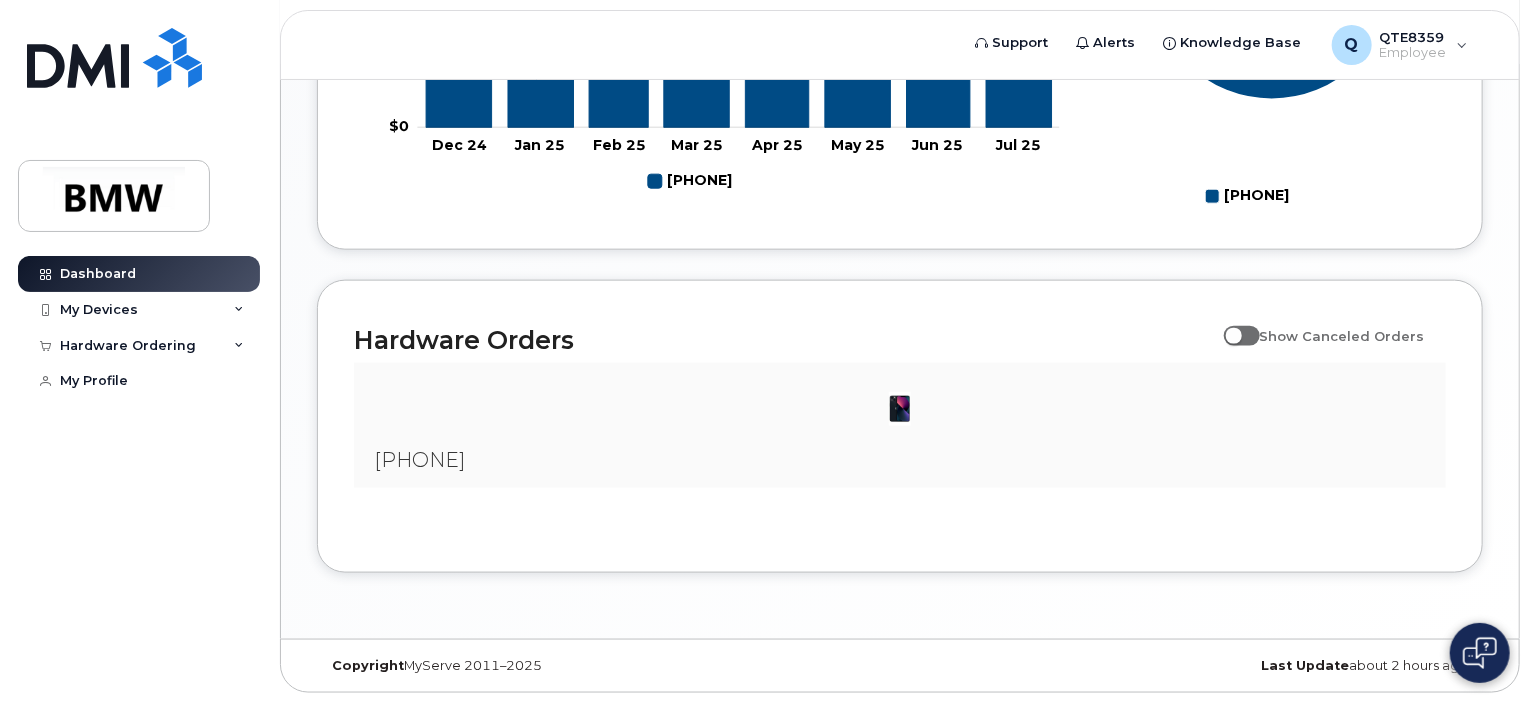 scroll, scrollTop: 1123, scrollLeft: 0, axis: vertical 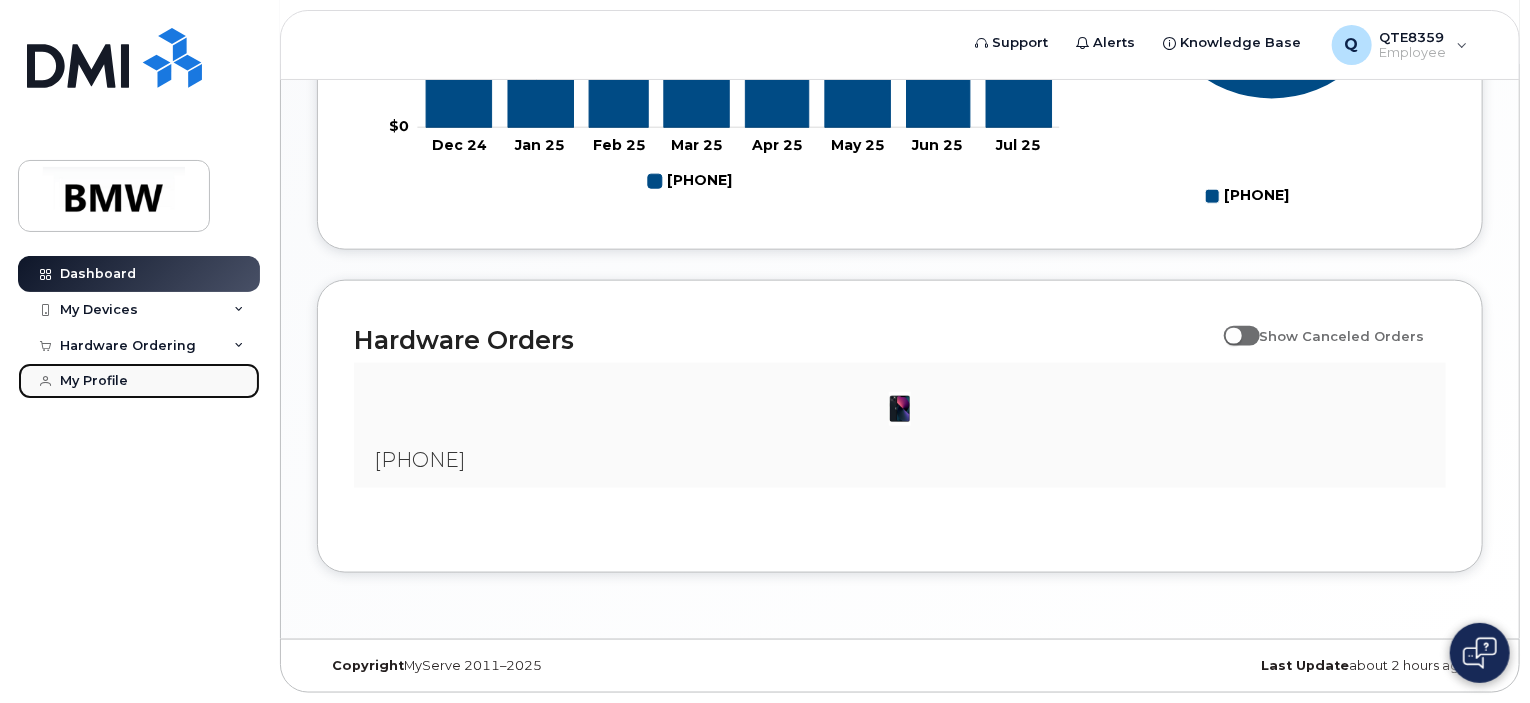 click on "My Profile" 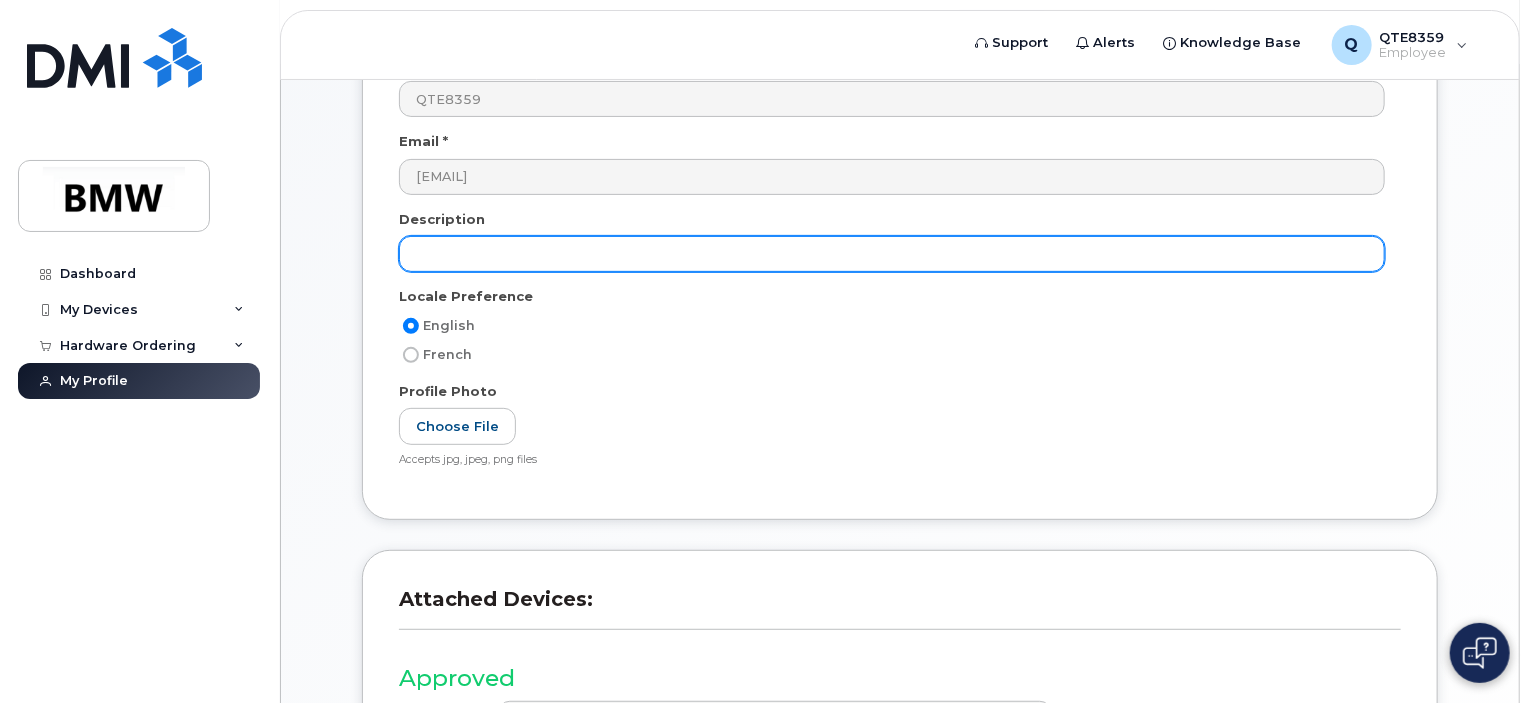 scroll, scrollTop: 482, scrollLeft: 0, axis: vertical 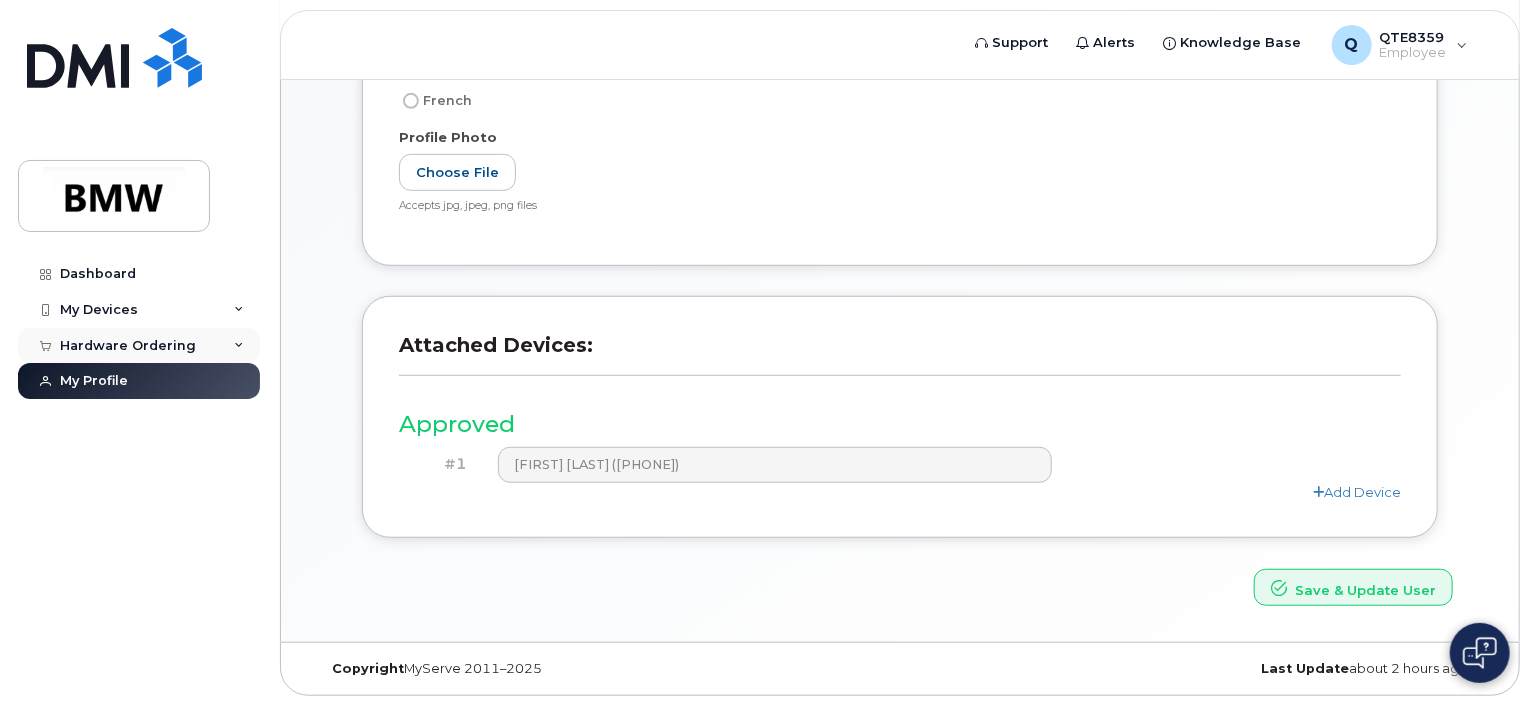 drag, startPoint x: 162, startPoint y: 355, endPoint x: 79, endPoint y: 347, distance: 83.38465 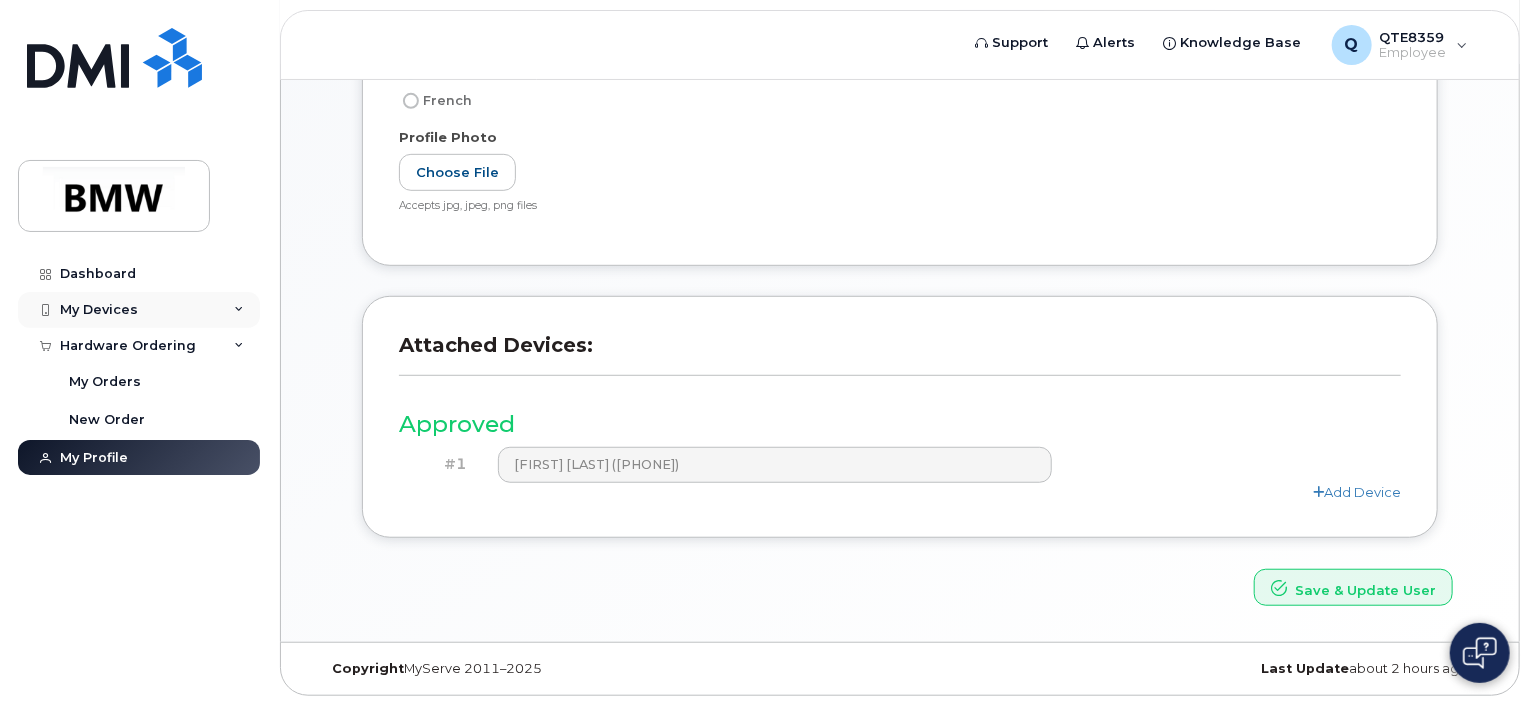 click on "My Devices" 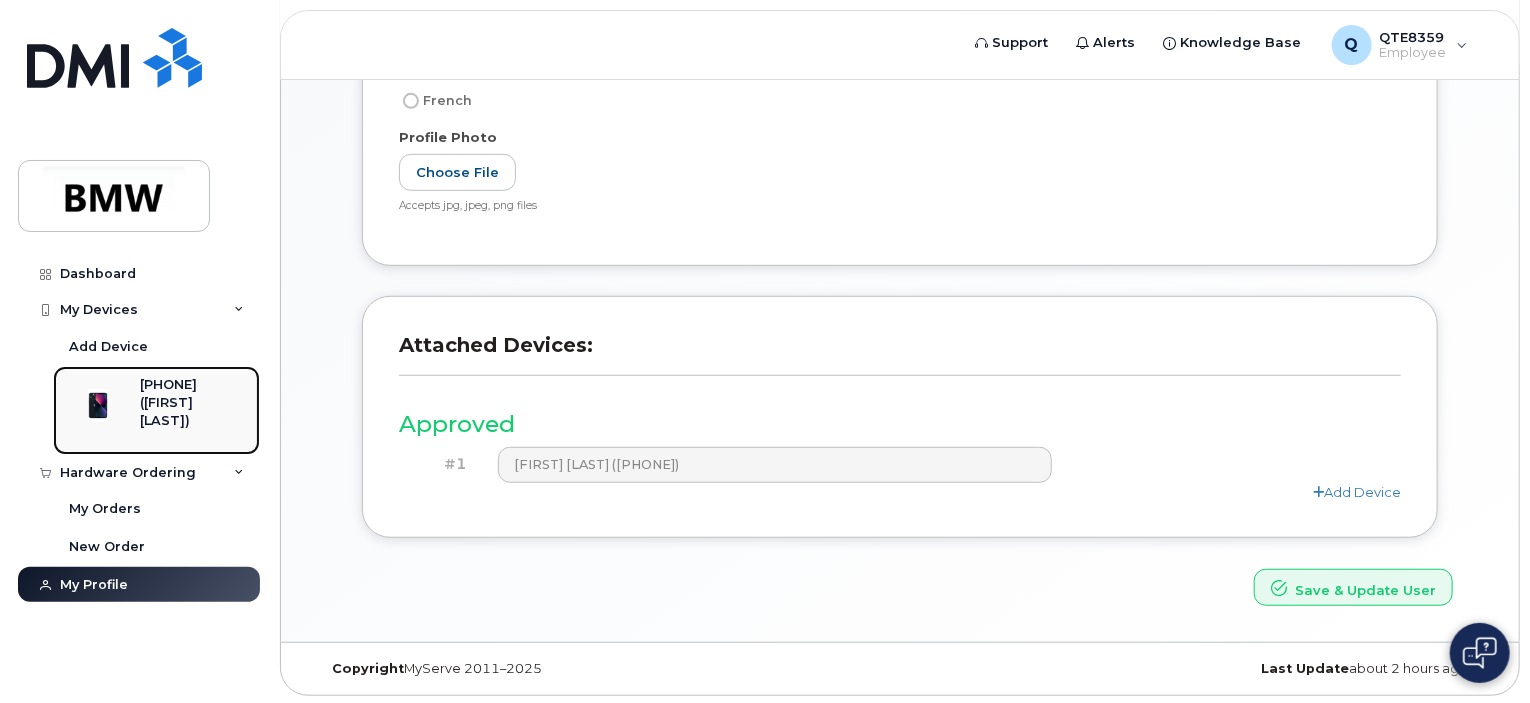click 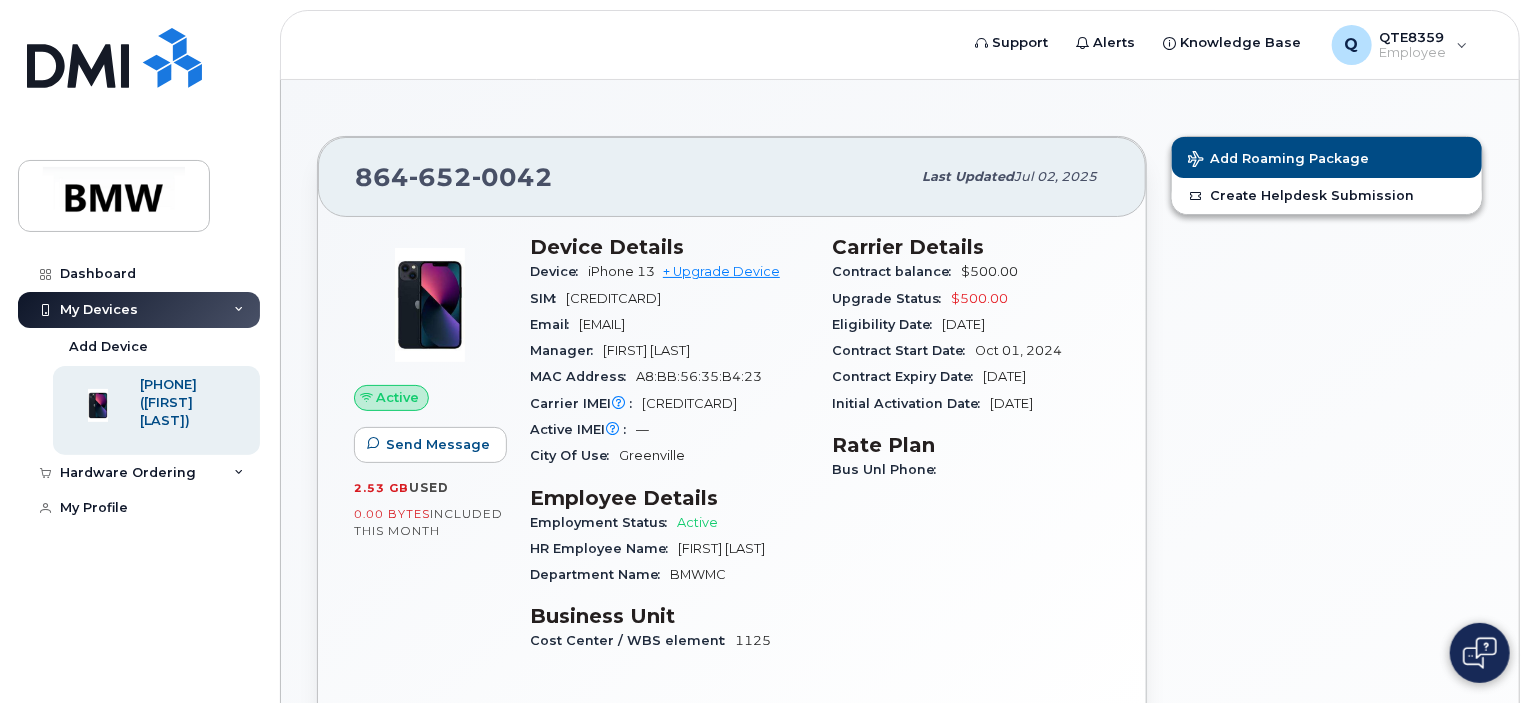 scroll, scrollTop: 0, scrollLeft: 0, axis: both 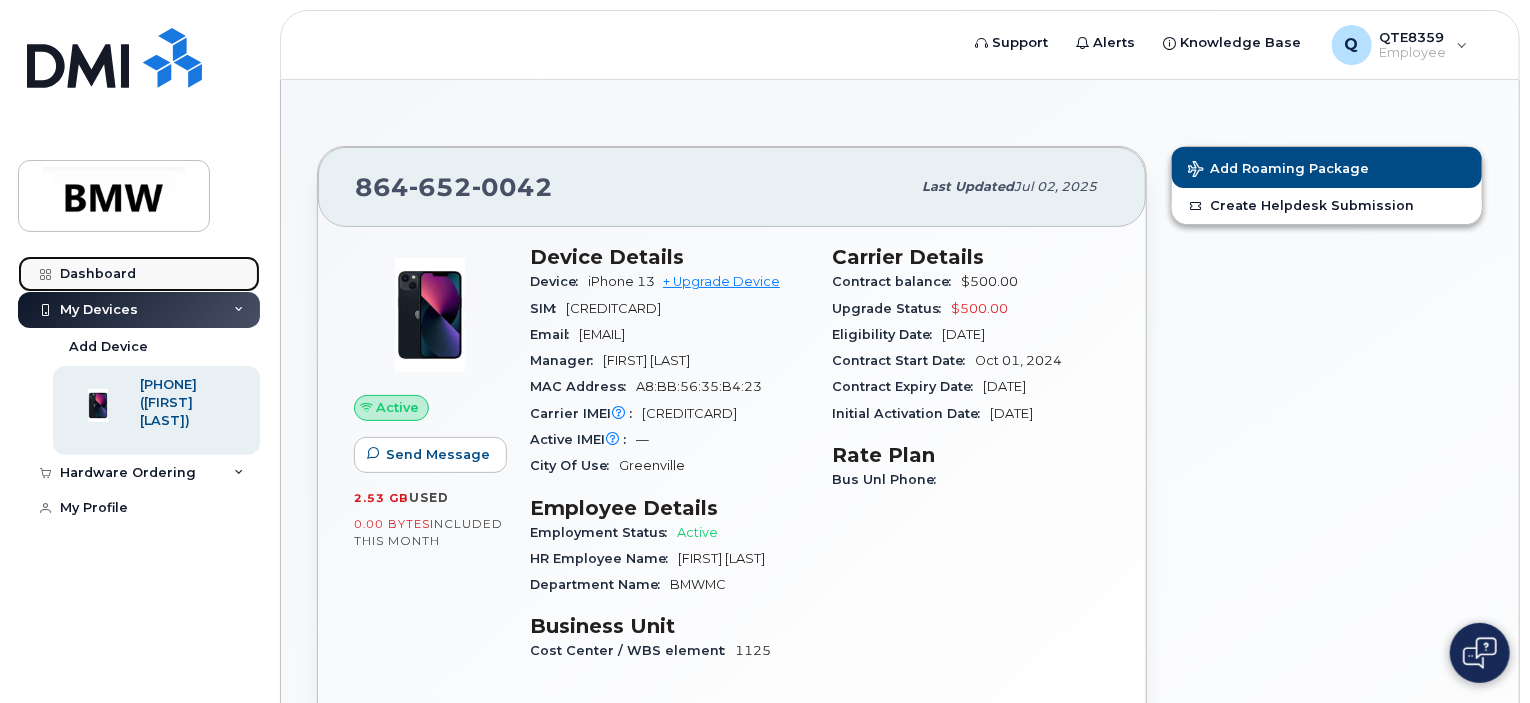 click on "Dashboard" 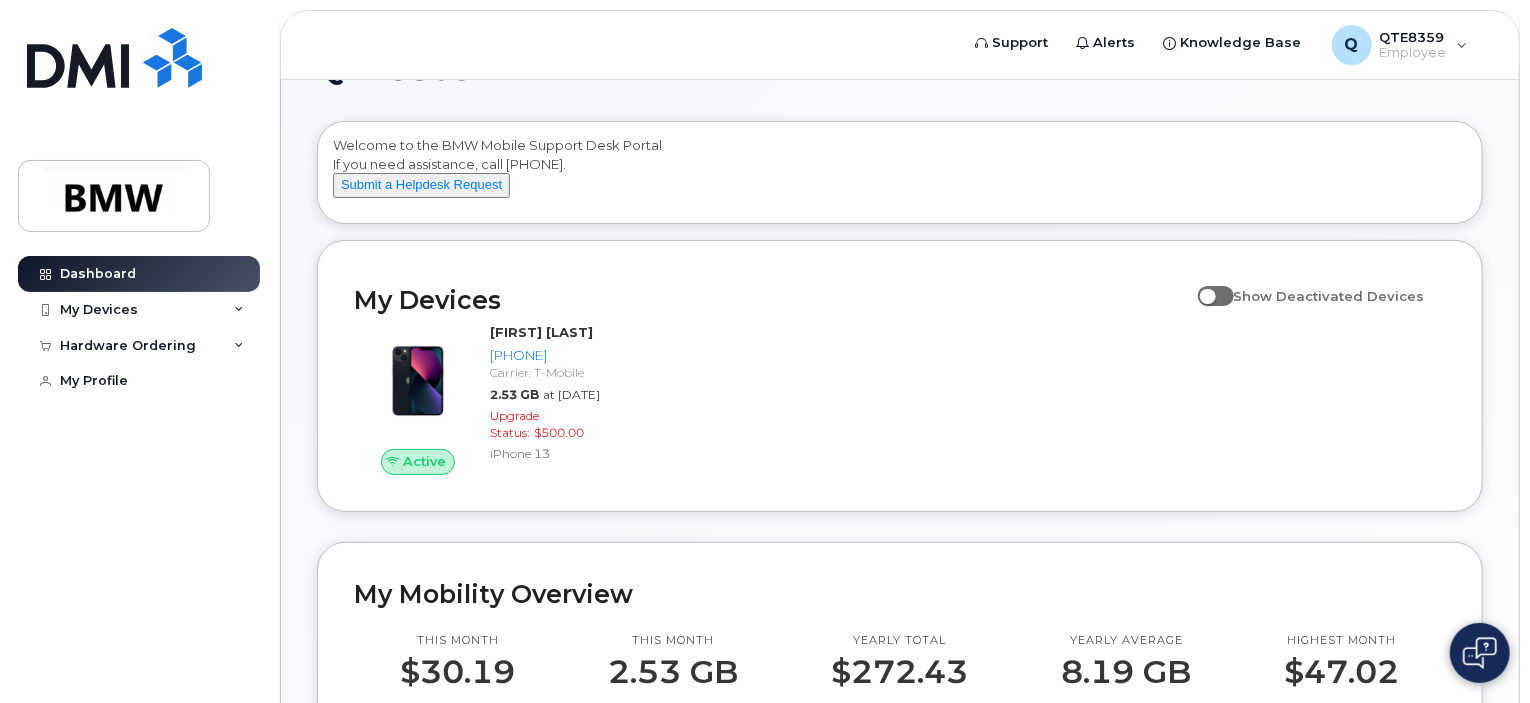 scroll, scrollTop: 0, scrollLeft: 0, axis: both 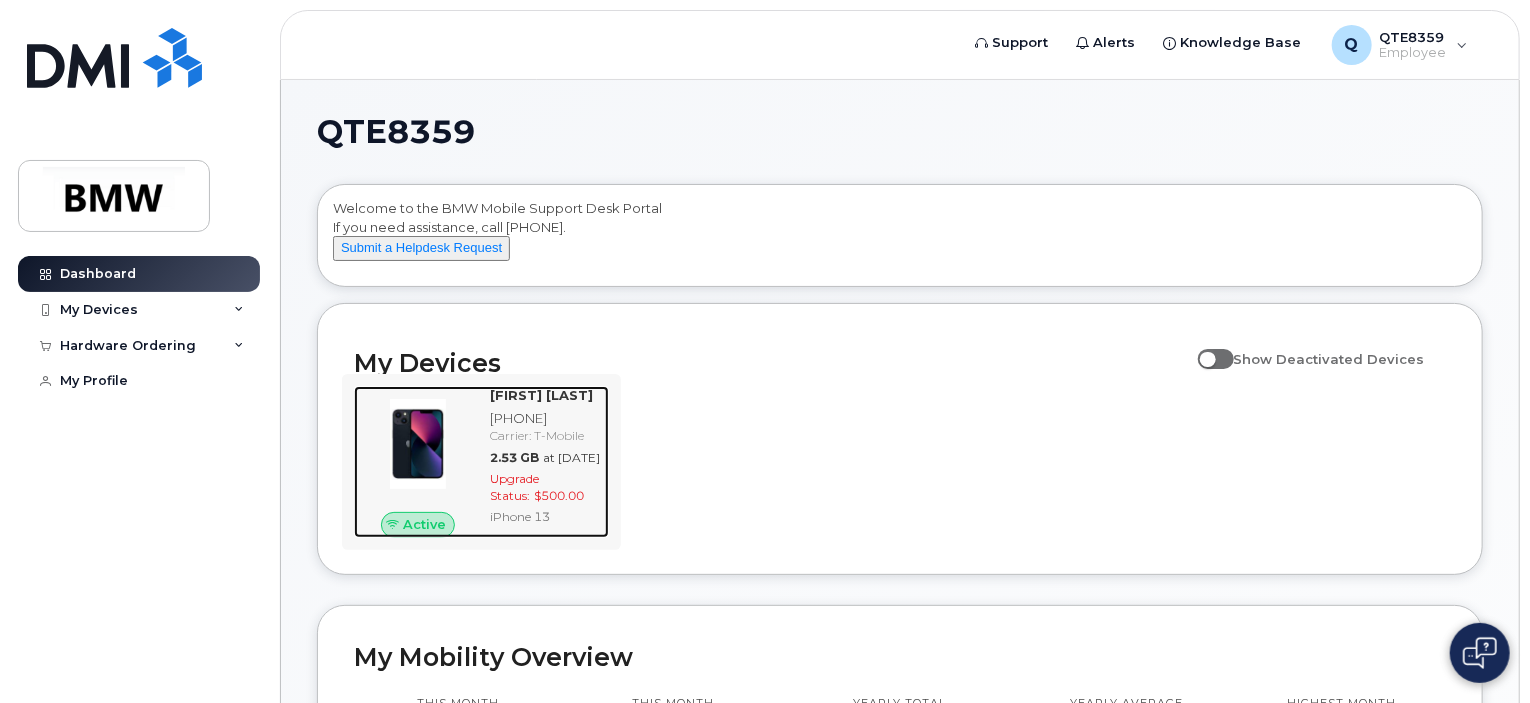 click 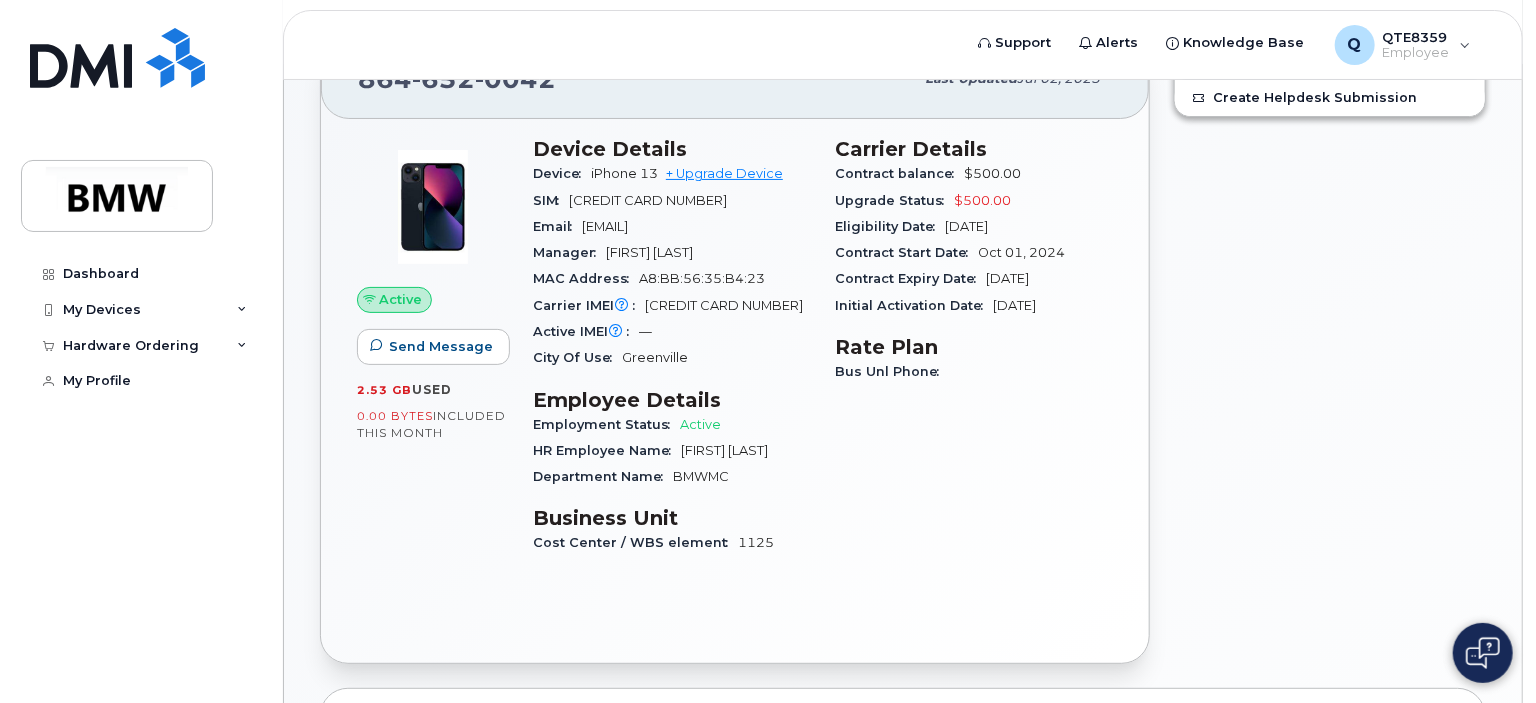 scroll, scrollTop: 0, scrollLeft: 0, axis: both 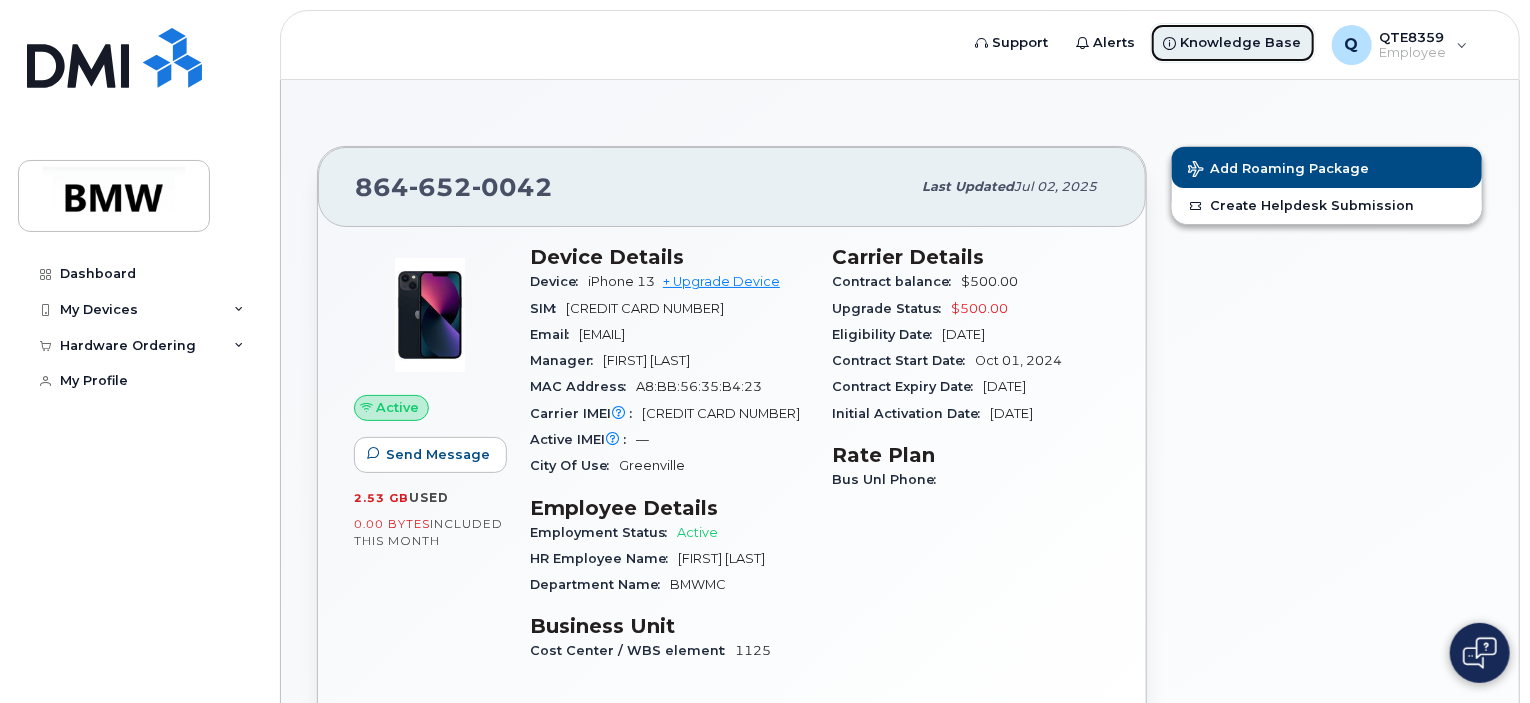 click on "Knowledge Base" 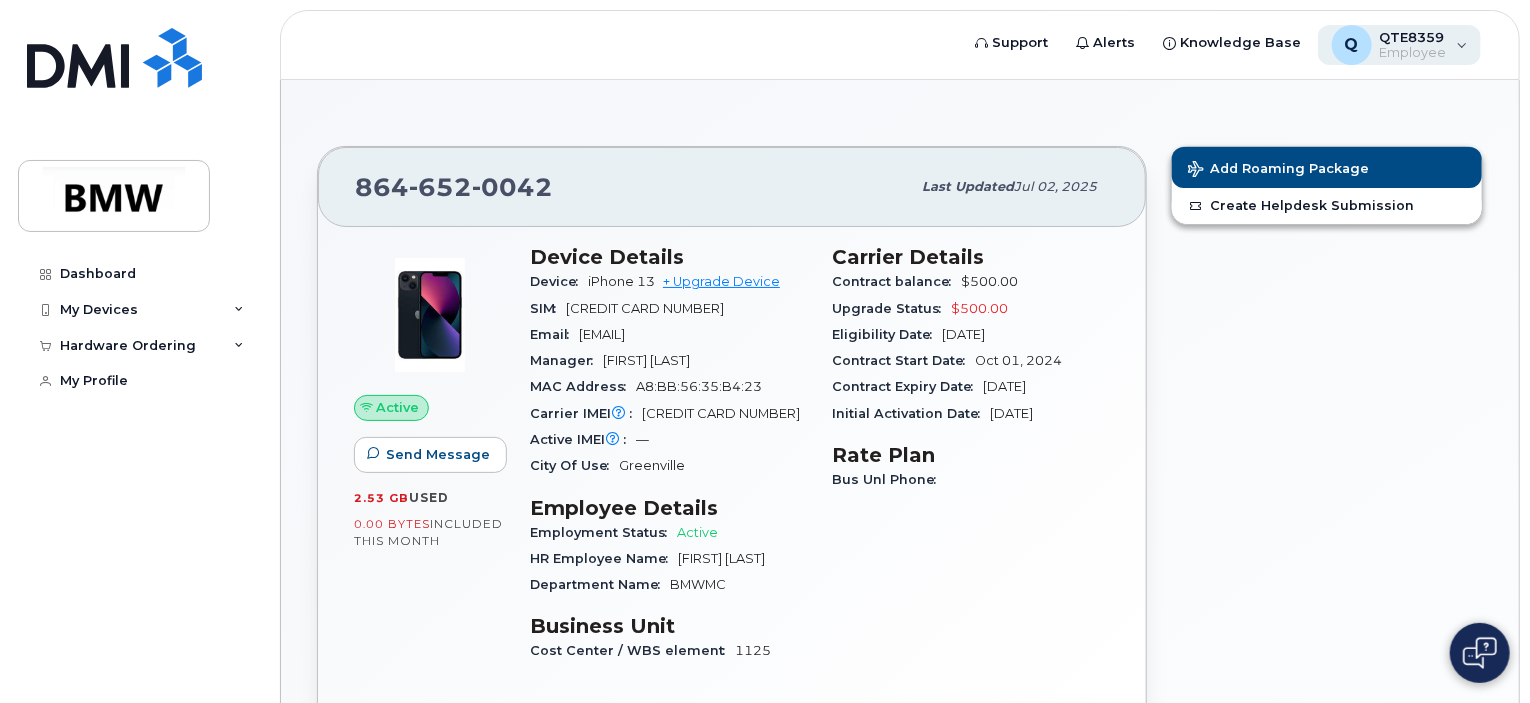 click on "Q QTE8359 Employee" 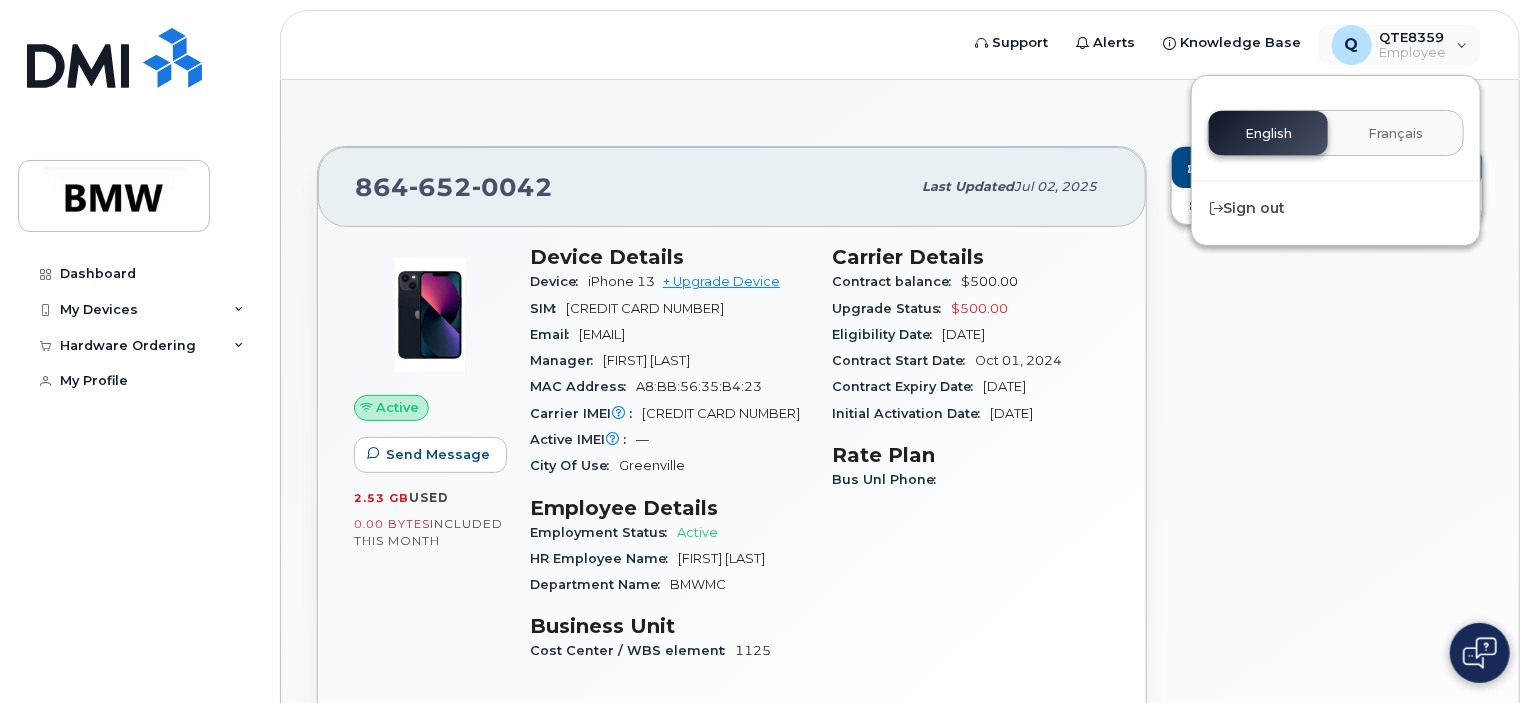 click on "+ 870 MB x" 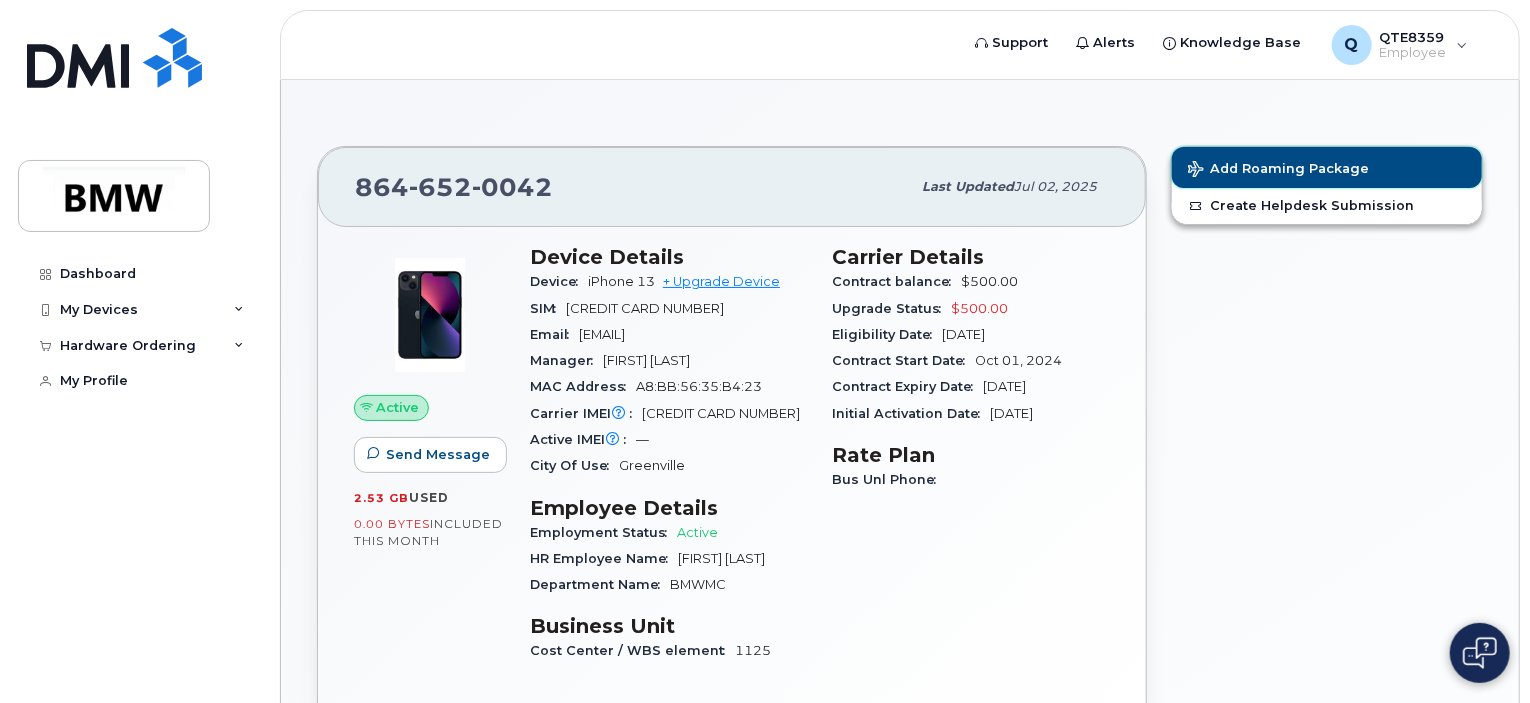 click on "Add Roaming Package" 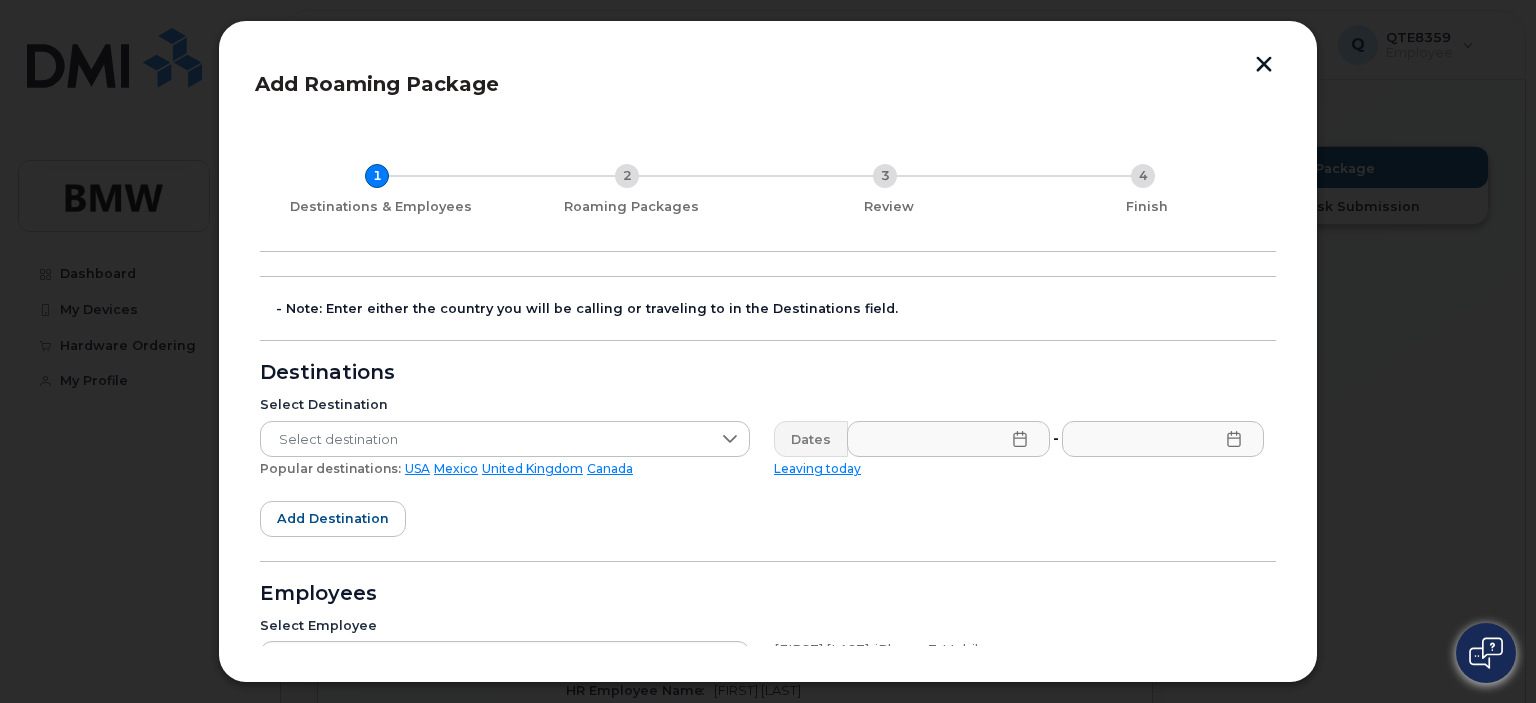 click on "Select Destination Select destination Popular destinations: USA Mexico United Kingdom Canada" 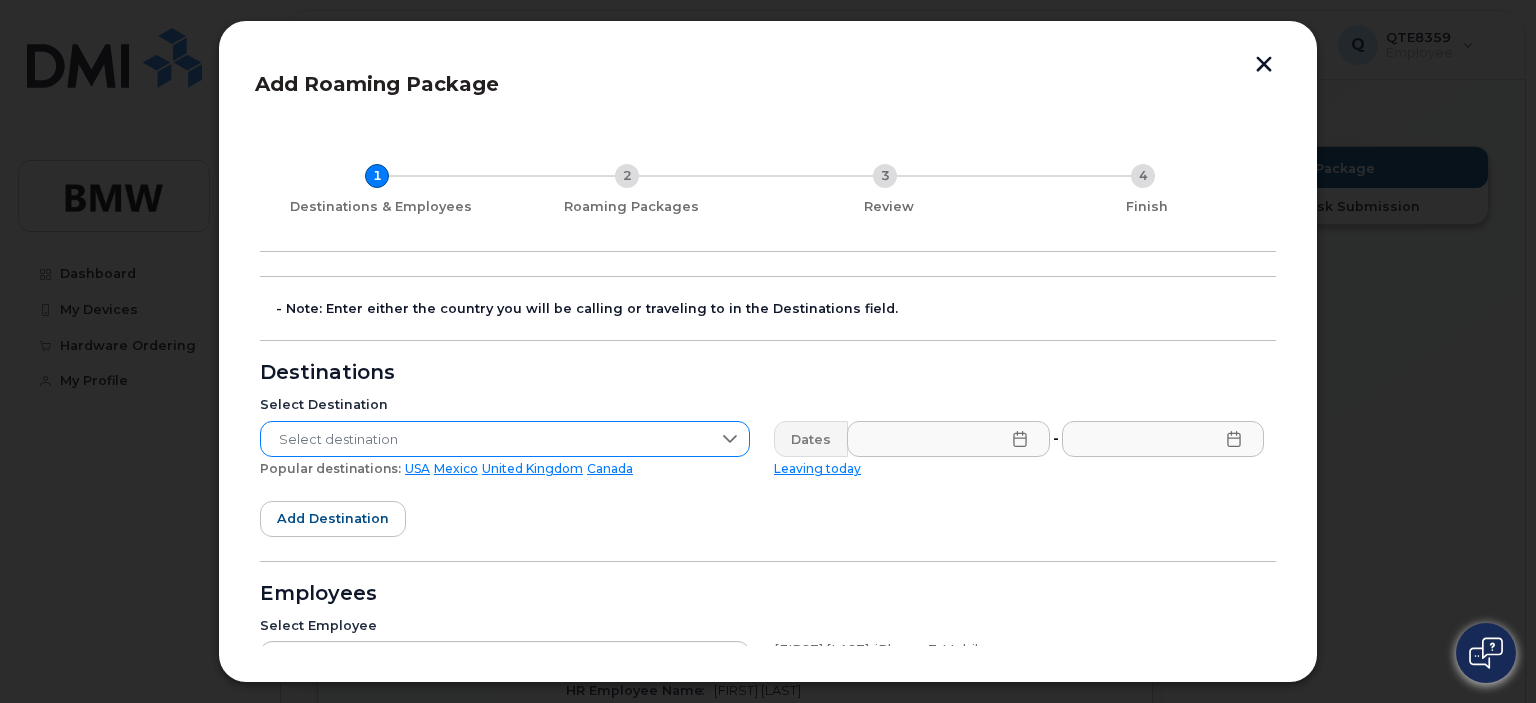 click on "Select destination" 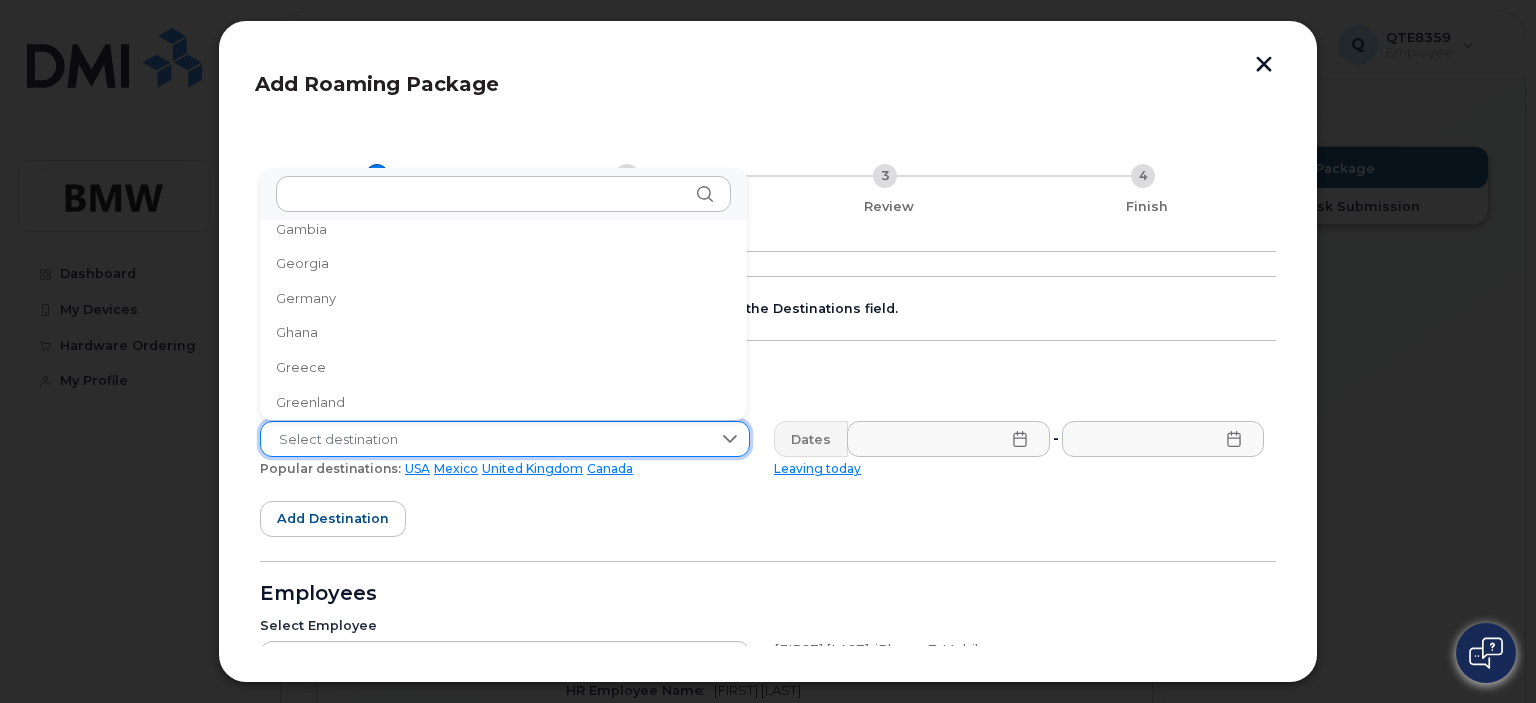 scroll, scrollTop: 2504, scrollLeft: 0, axis: vertical 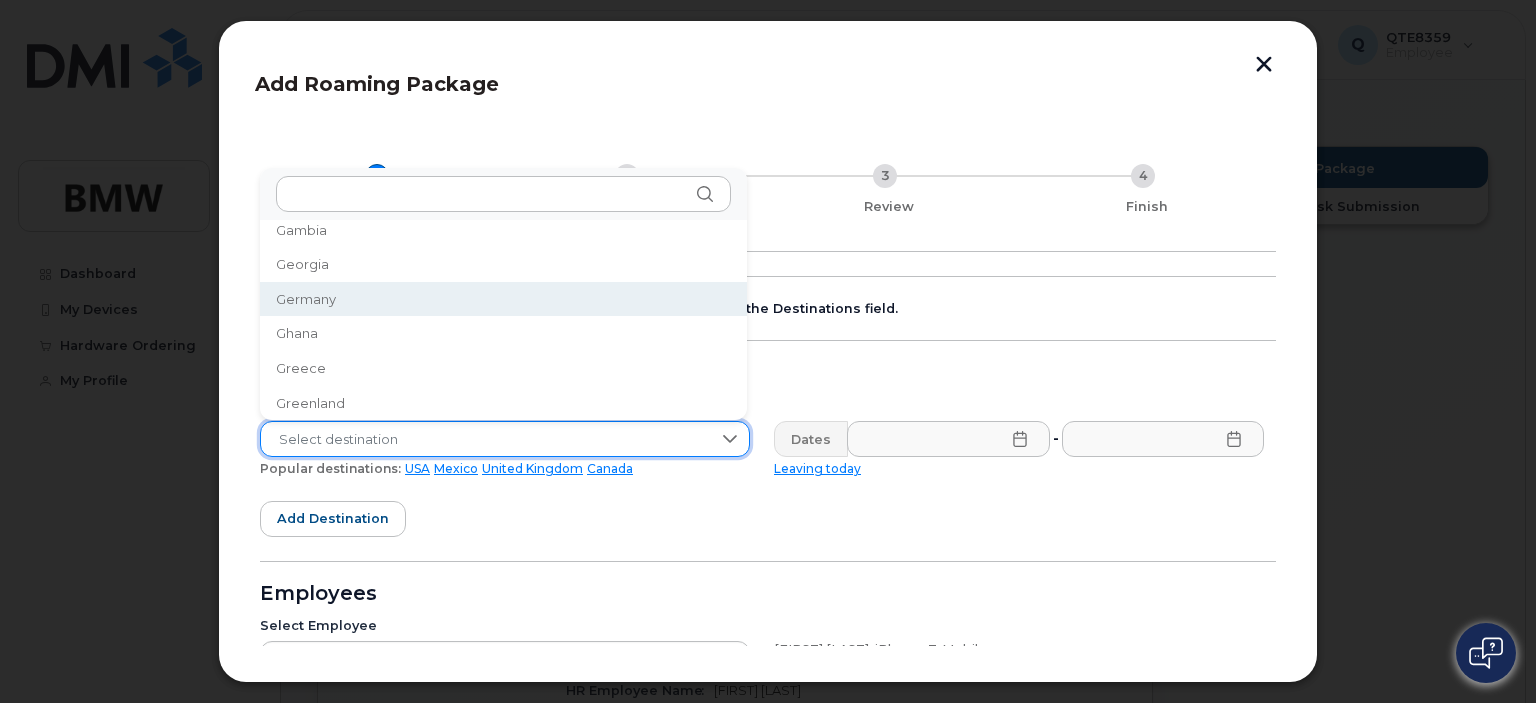 click on "Germany" 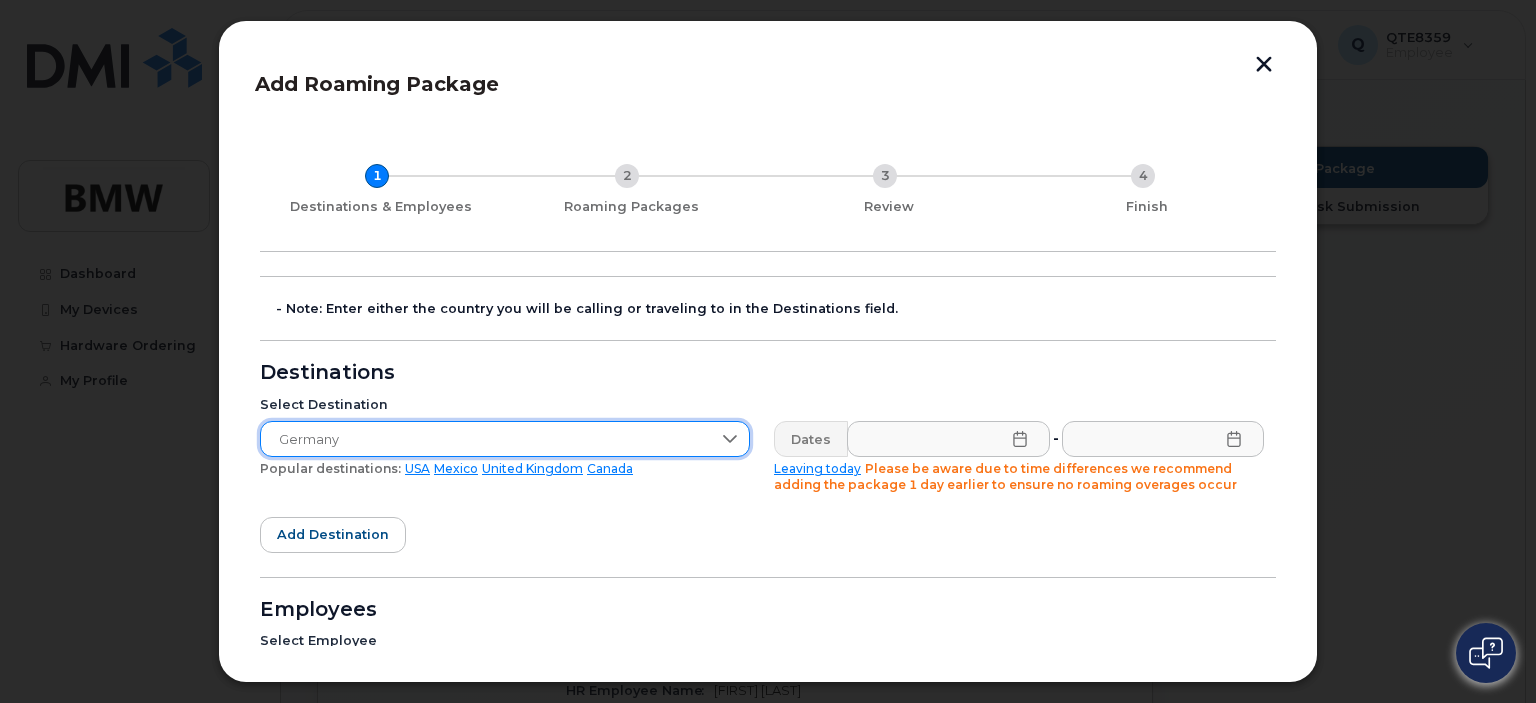 click 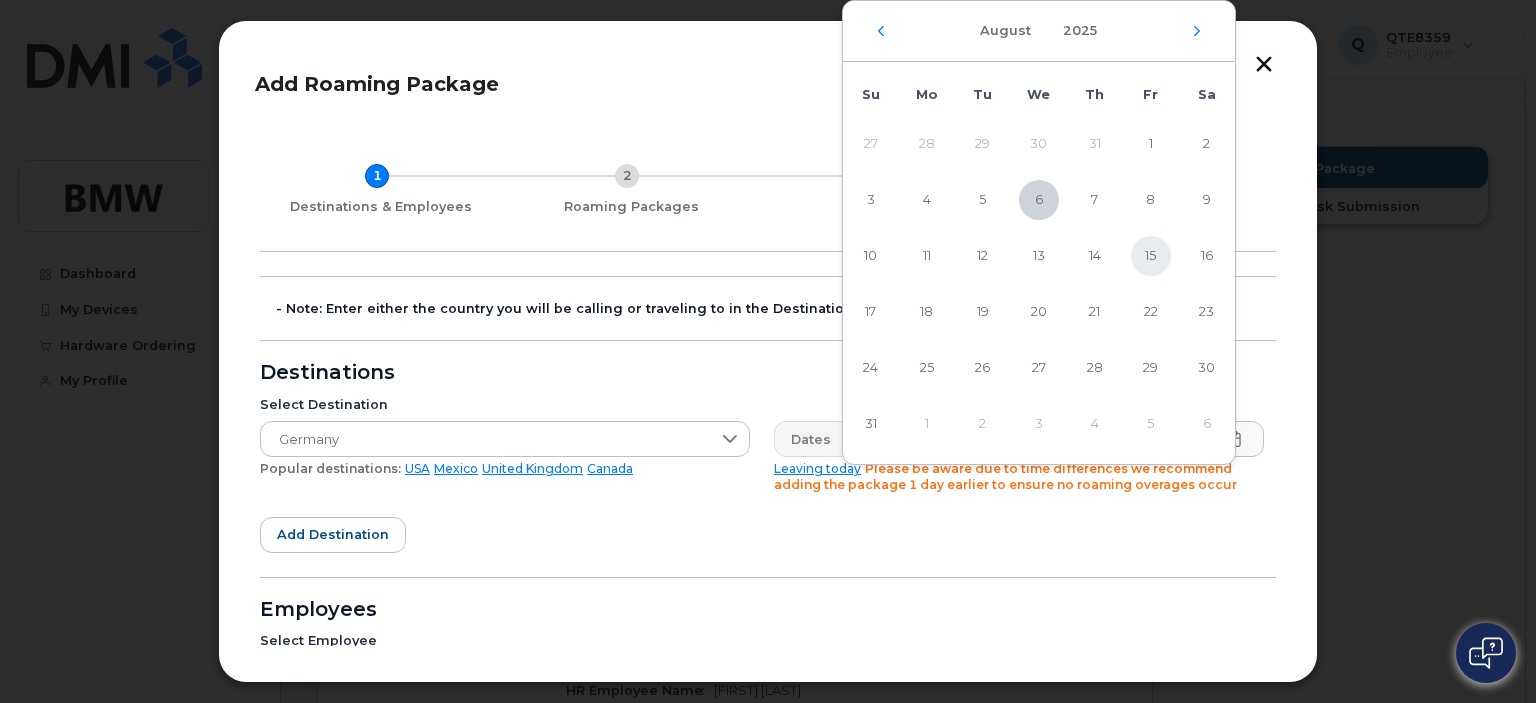 click on "15" 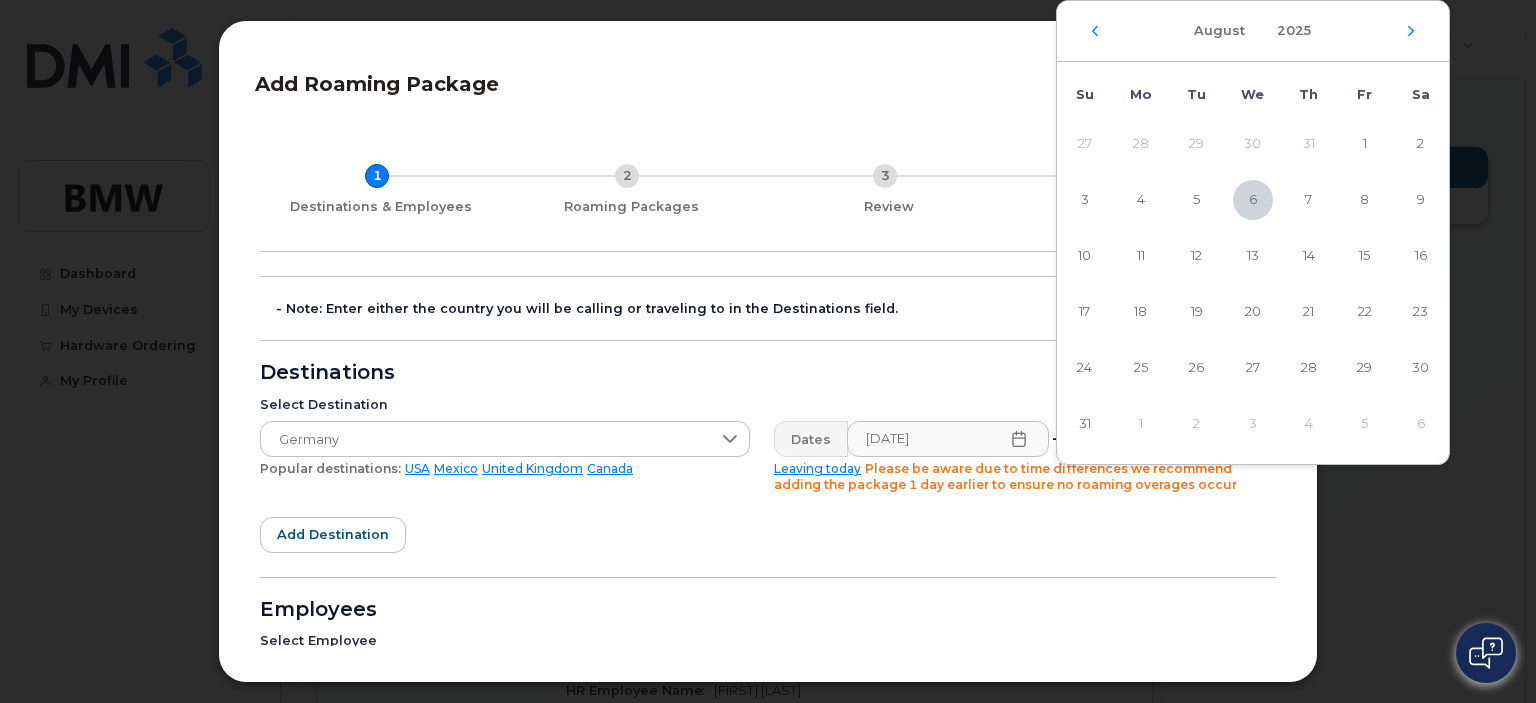 click on "2.53 GB  used 0.00 Bytes  included this month Device Details Device iPhone 13 + Upgrade Device SIM [CREDIT CARD NUMBER] Email [EMAIL] Manager [FIRST] [LAST] MAC Address A8:BB:56:35:B4:23 Carrier IMEI Carrier IMEI is reported during the last billing cycle or change of service [CREDIT CARD NUMBER] Active IMEI Active IMEI is refreshed daily with a delay of up to 48 hours following network connection — [CITY] Employee Details Employment Status Active HR Employee Name [FIRST] [LAST] Department Name BMWMC Business Unit Cost Center / WBS element 1125 Carrier Details Contract balance $500.00 Upgrade Status $500.00 Eligibility Date [DATE] Contract Start Date [DATE] [DATE] 1 2 3" 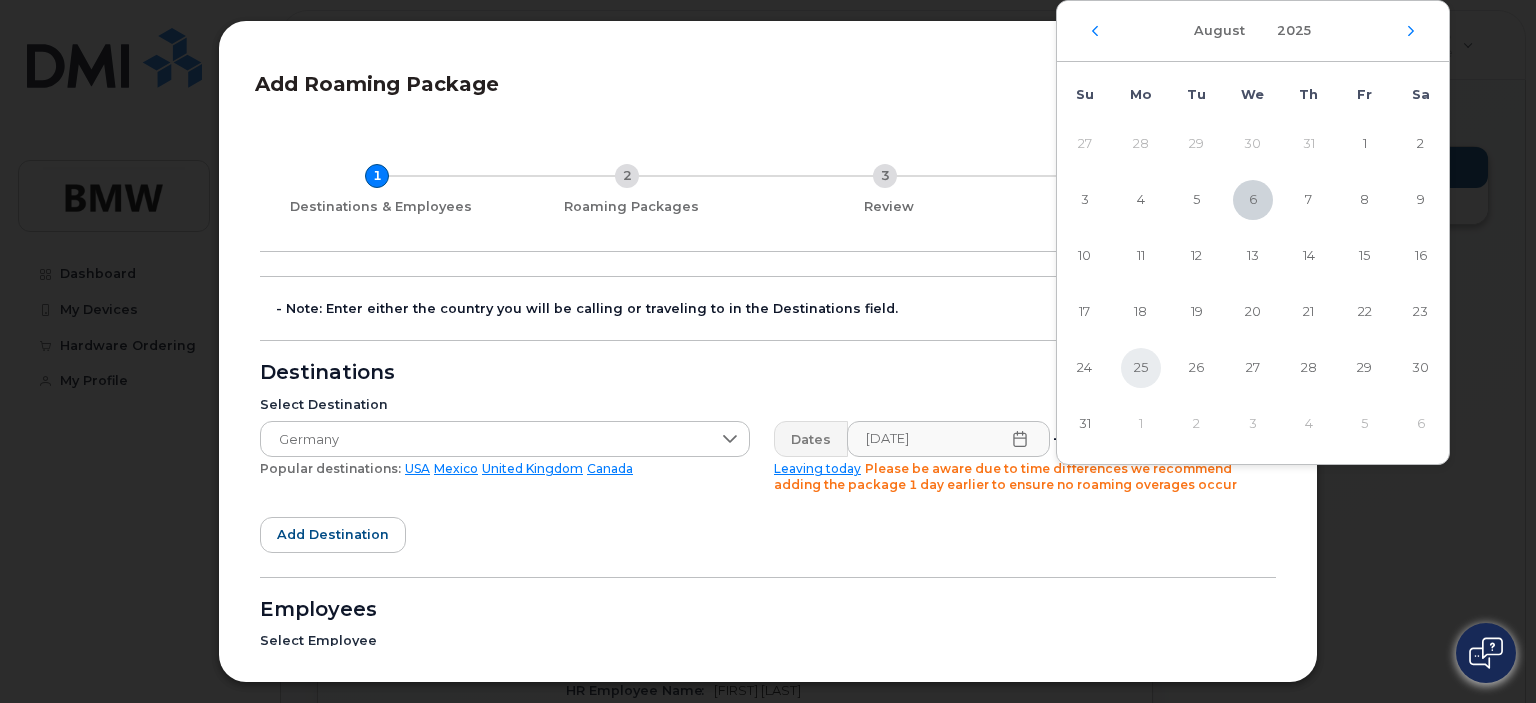 click on "25" 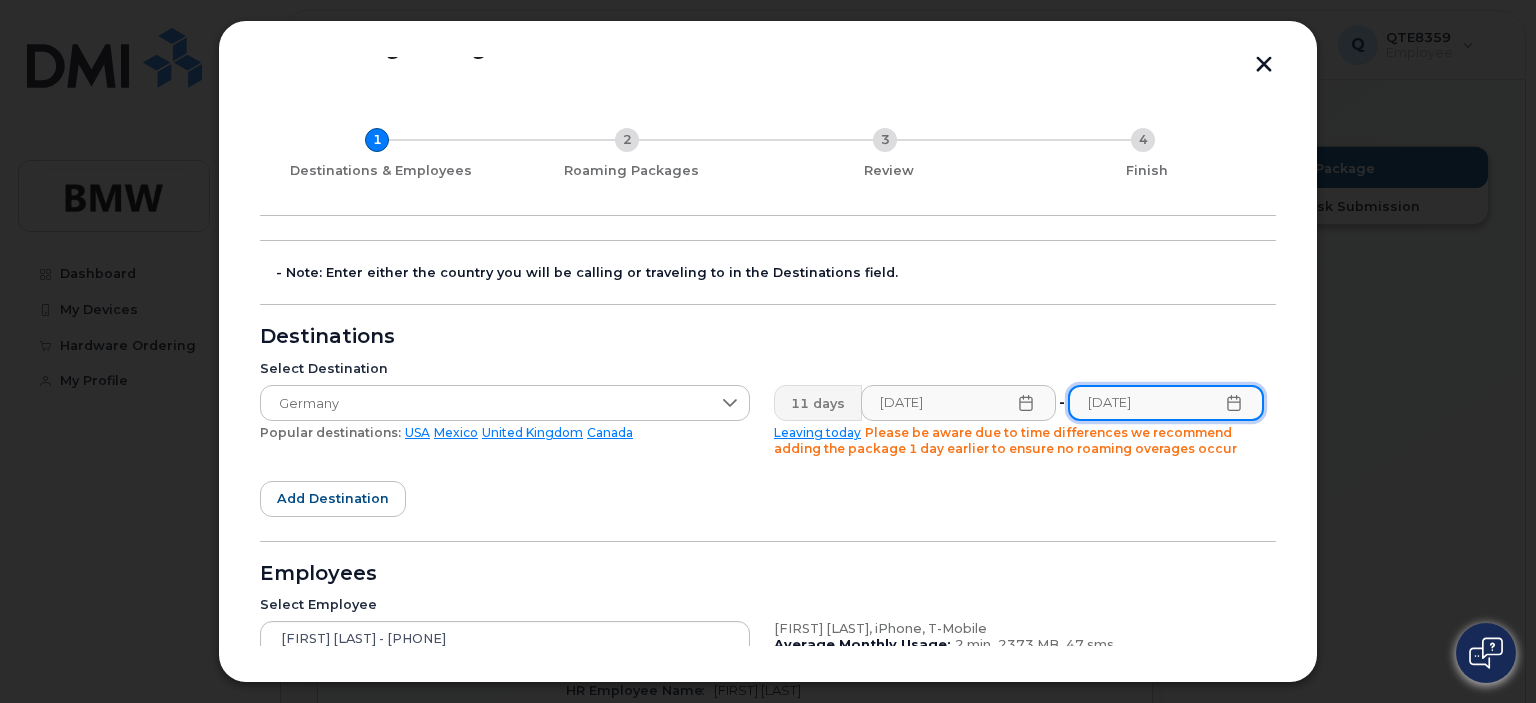 scroll, scrollTop: 42, scrollLeft: 0, axis: vertical 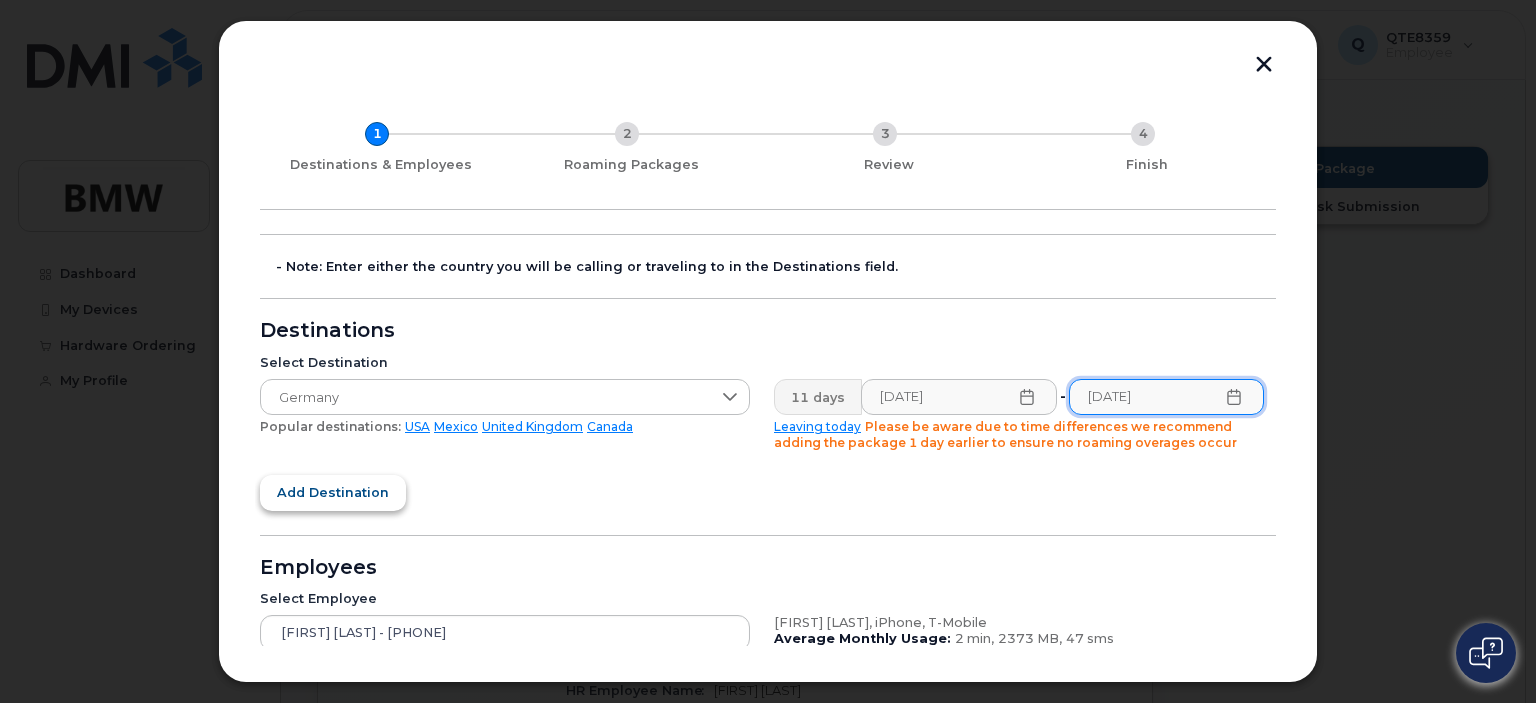 click on "Add destination" 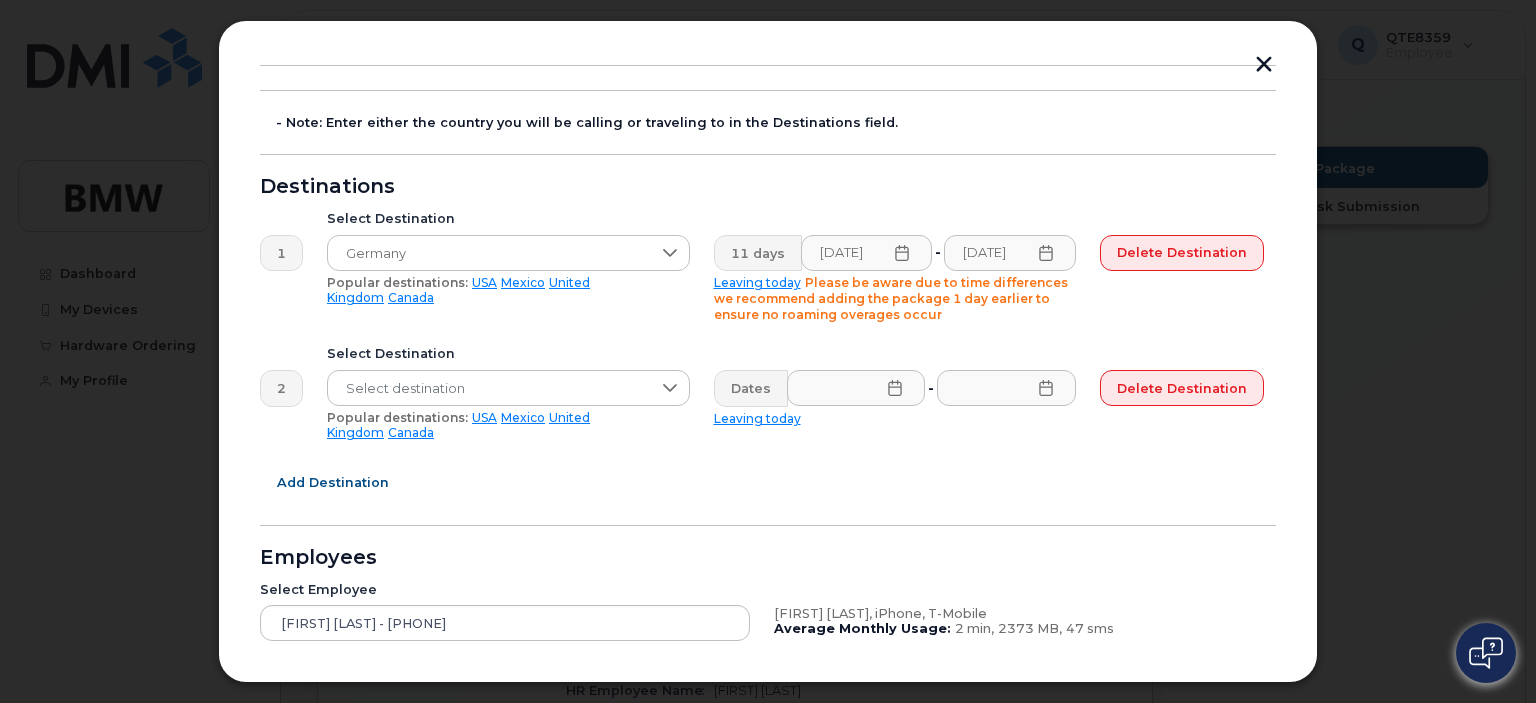 scroll, scrollTop: 192, scrollLeft: 0, axis: vertical 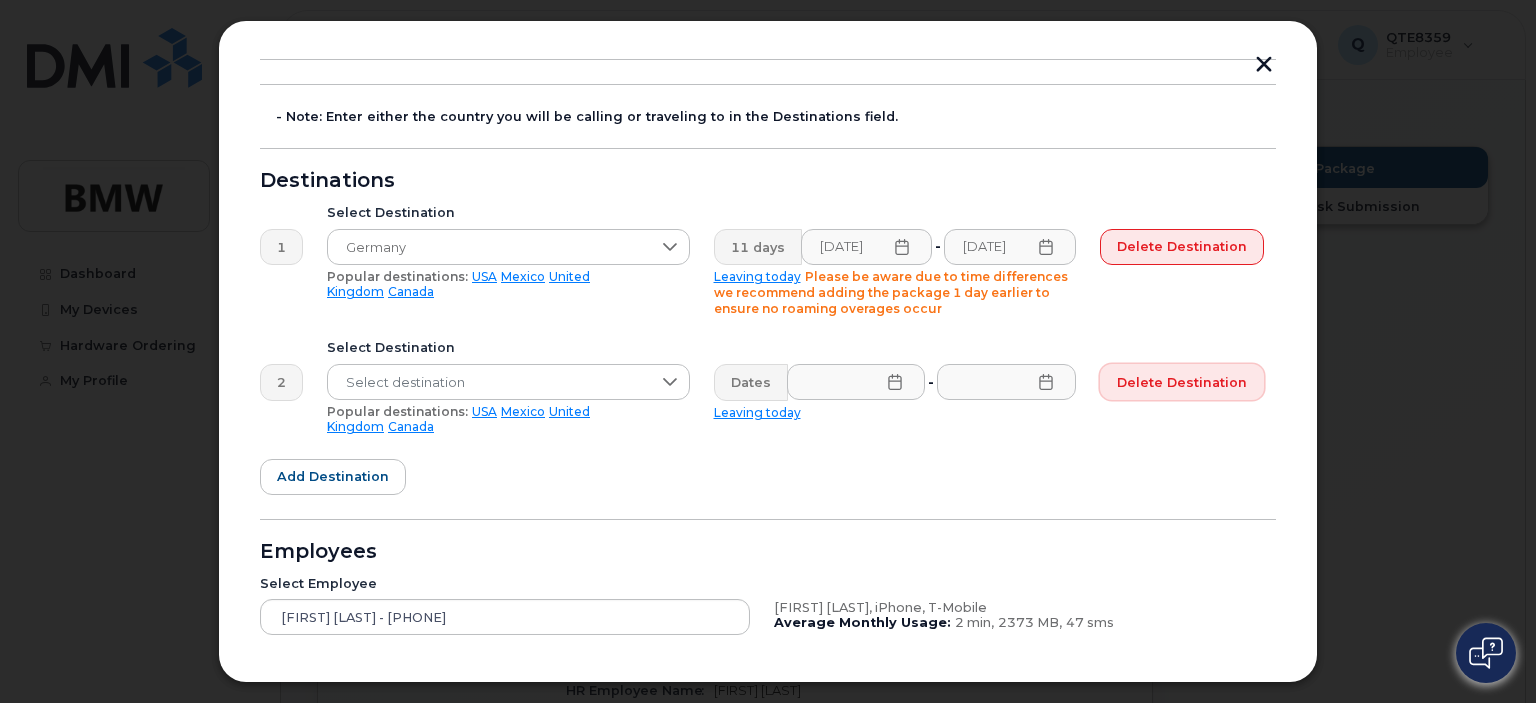 click on "Delete destination" 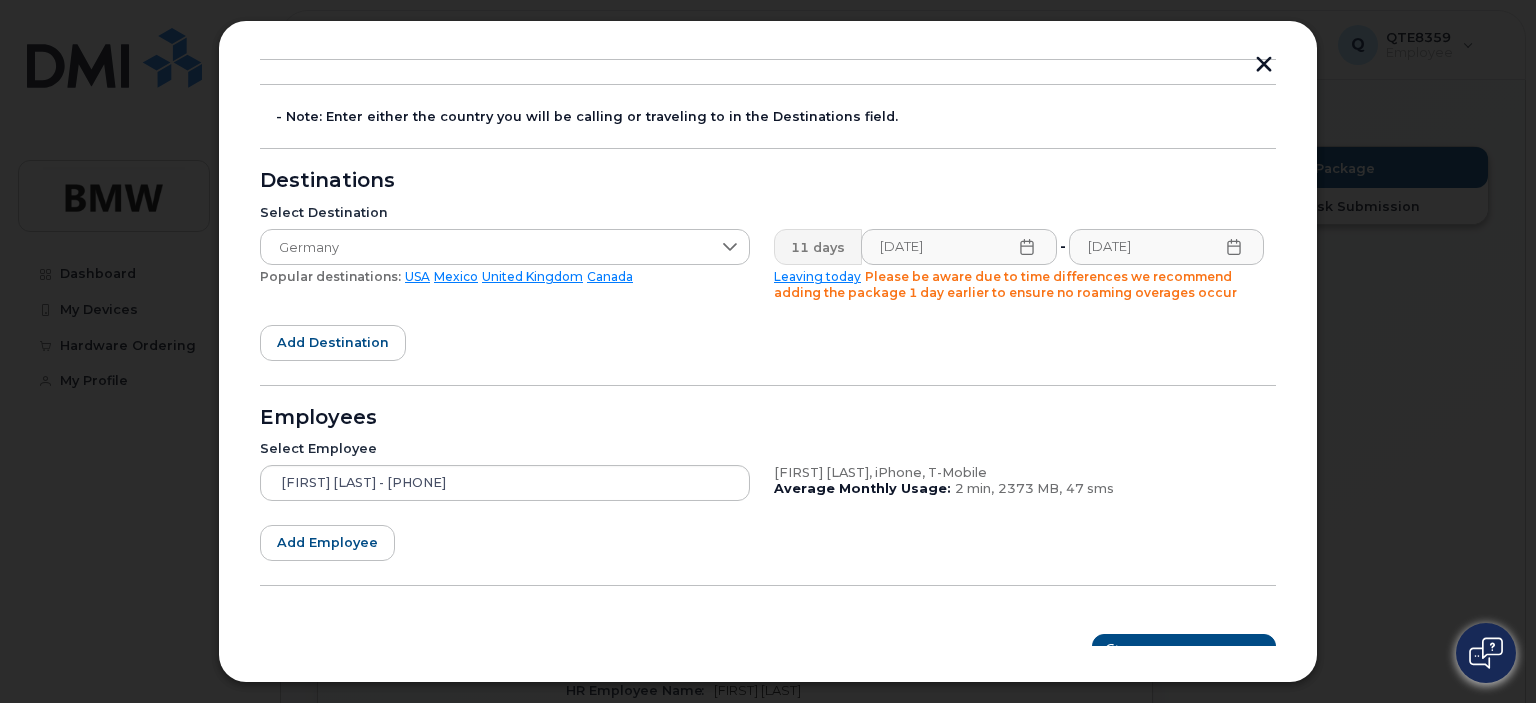 scroll, scrollTop: 220, scrollLeft: 0, axis: vertical 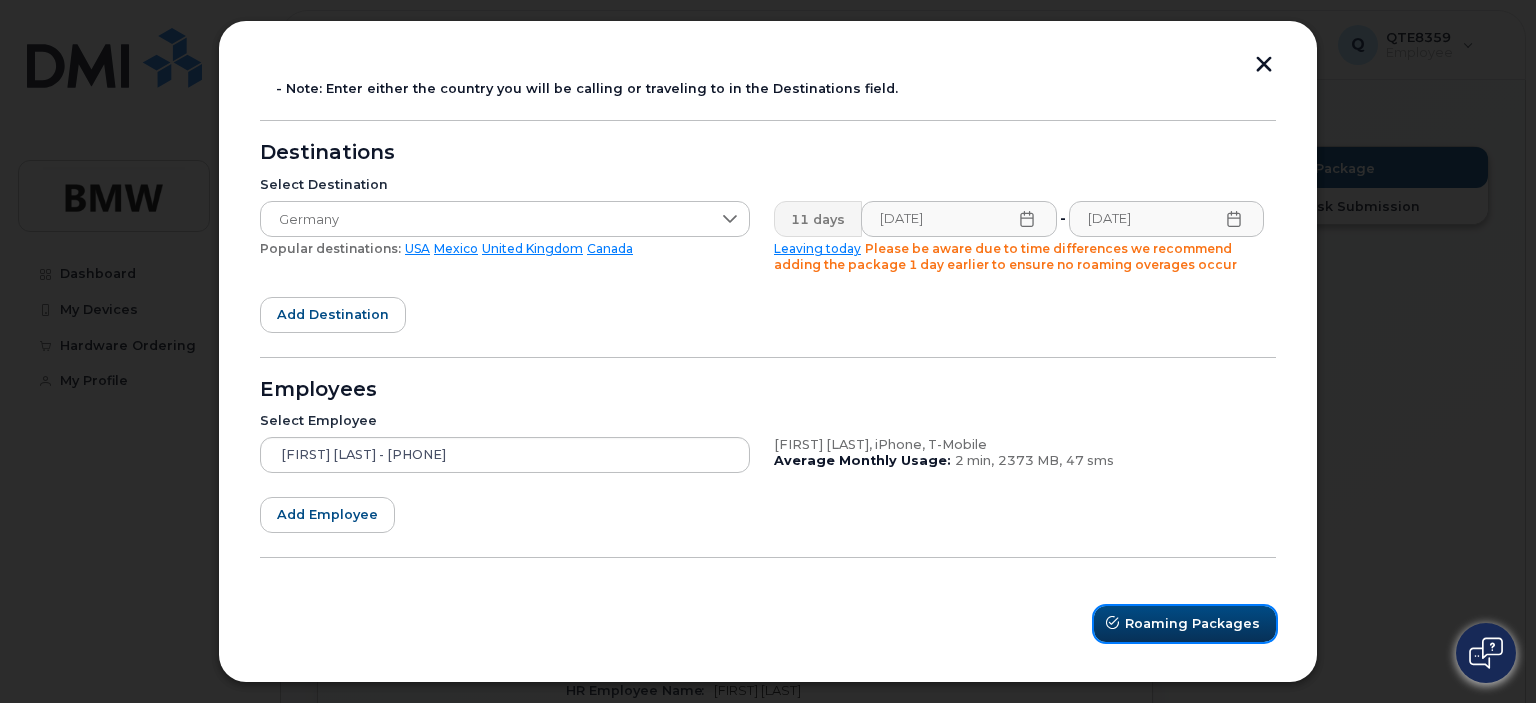 click on "Roaming Packages" 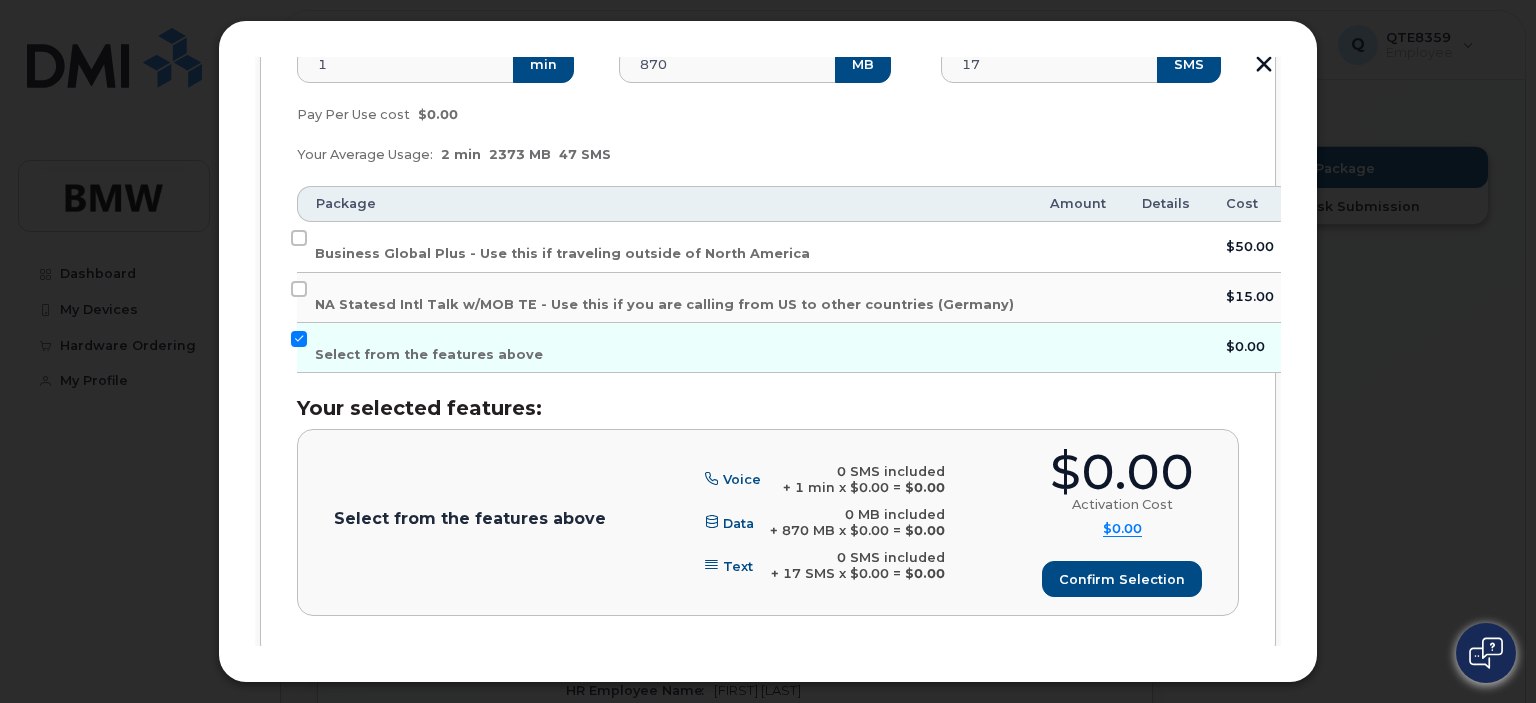 scroll, scrollTop: 415, scrollLeft: 0, axis: vertical 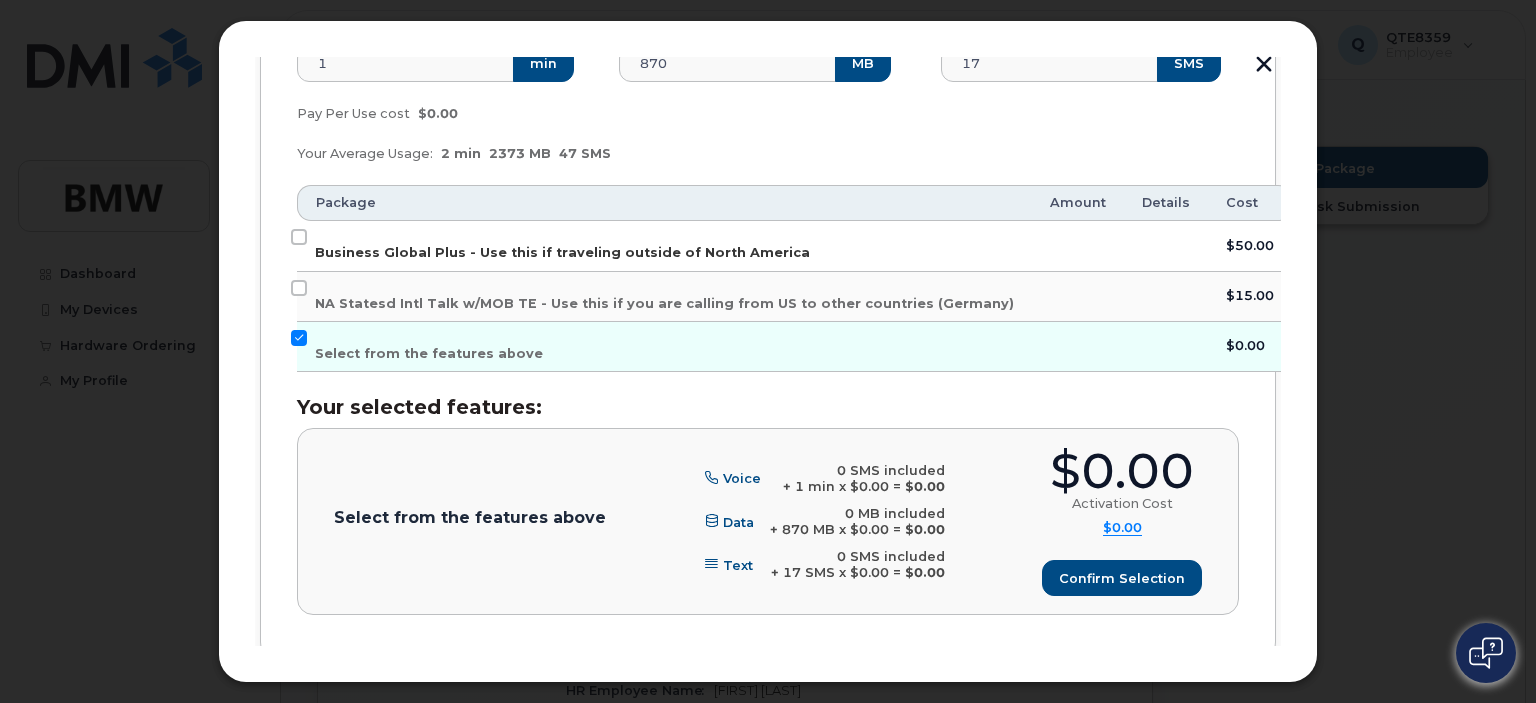 click on "Business Global Plus - Use this if traveling outside of North America" 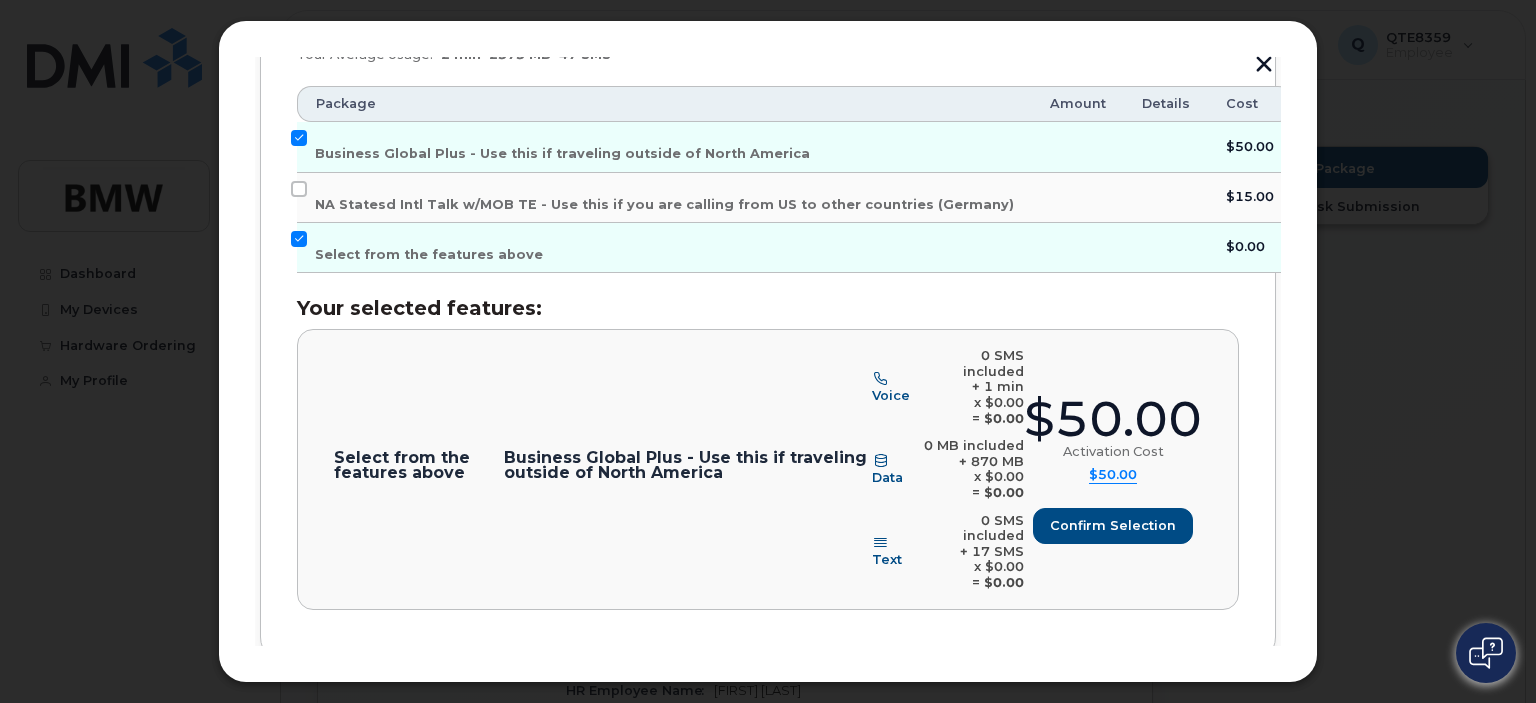 scroll, scrollTop: 515, scrollLeft: 0, axis: vertical 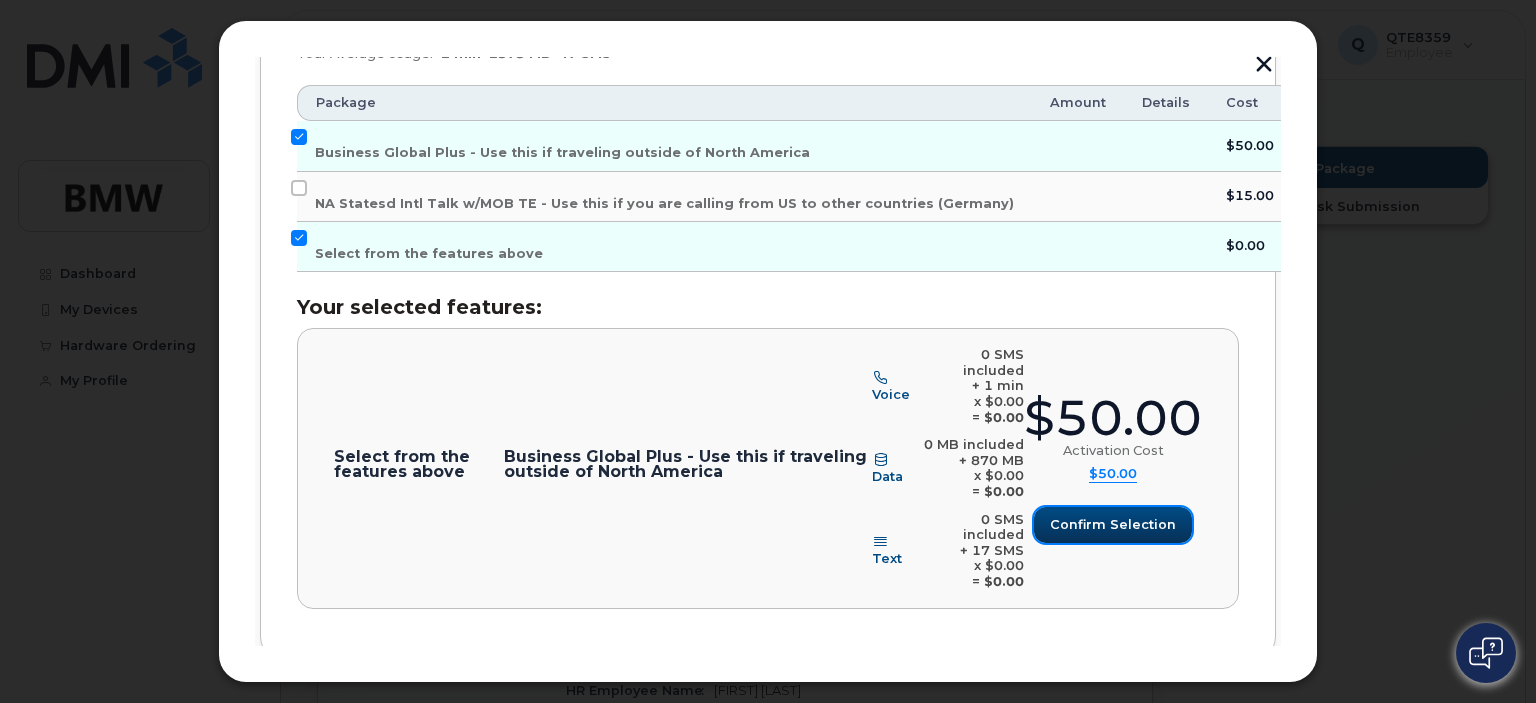 click on "Confirm selection" 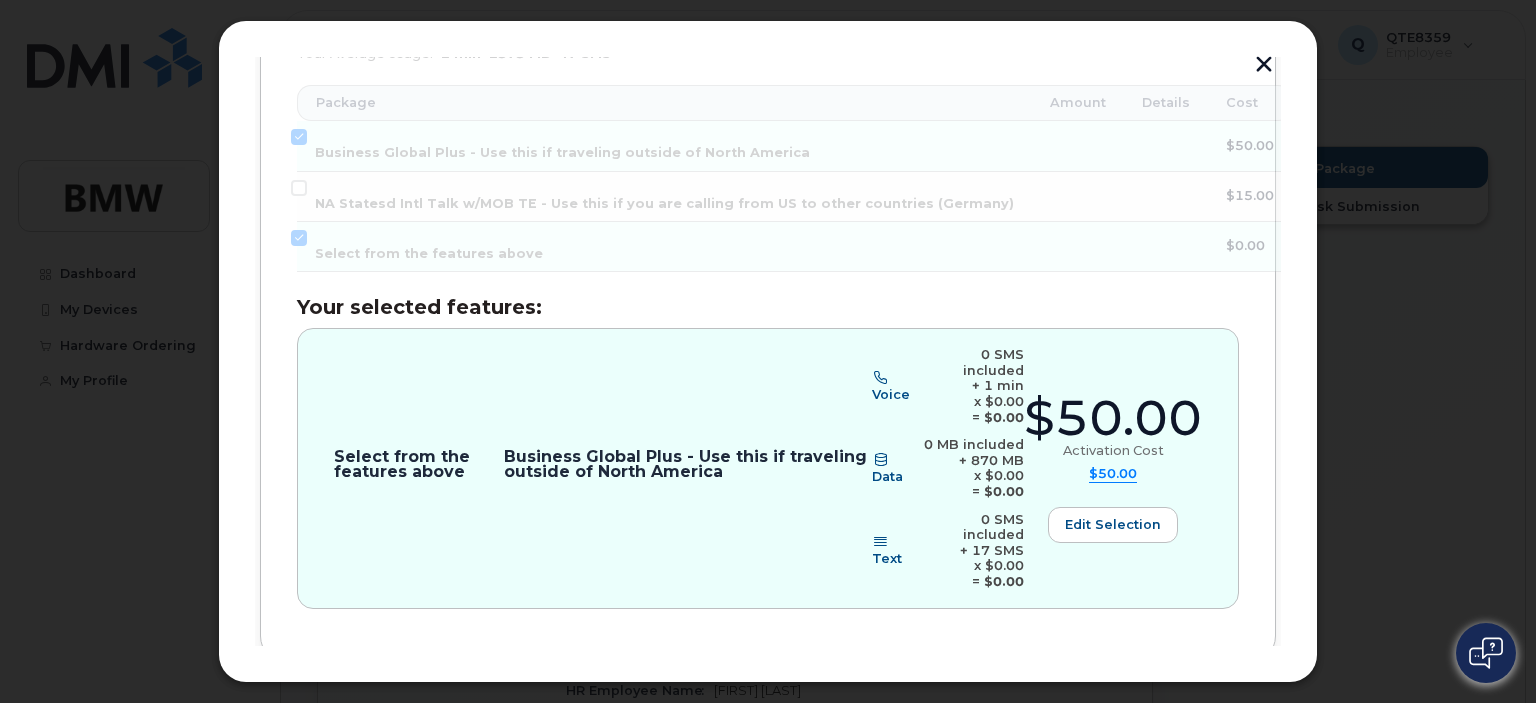 scroll, scrollTop: 588, scrollLeft: 0, axis: vertical 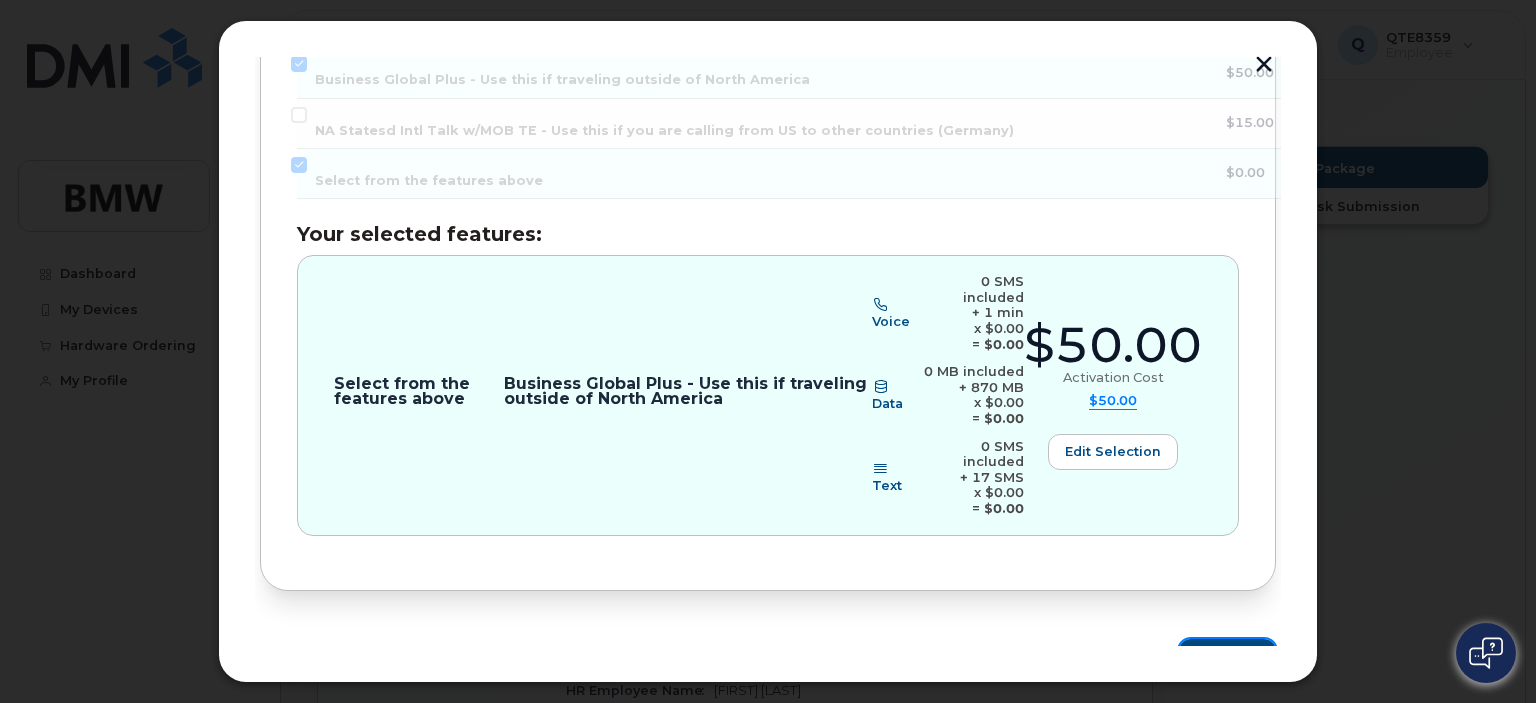 click on "Review" 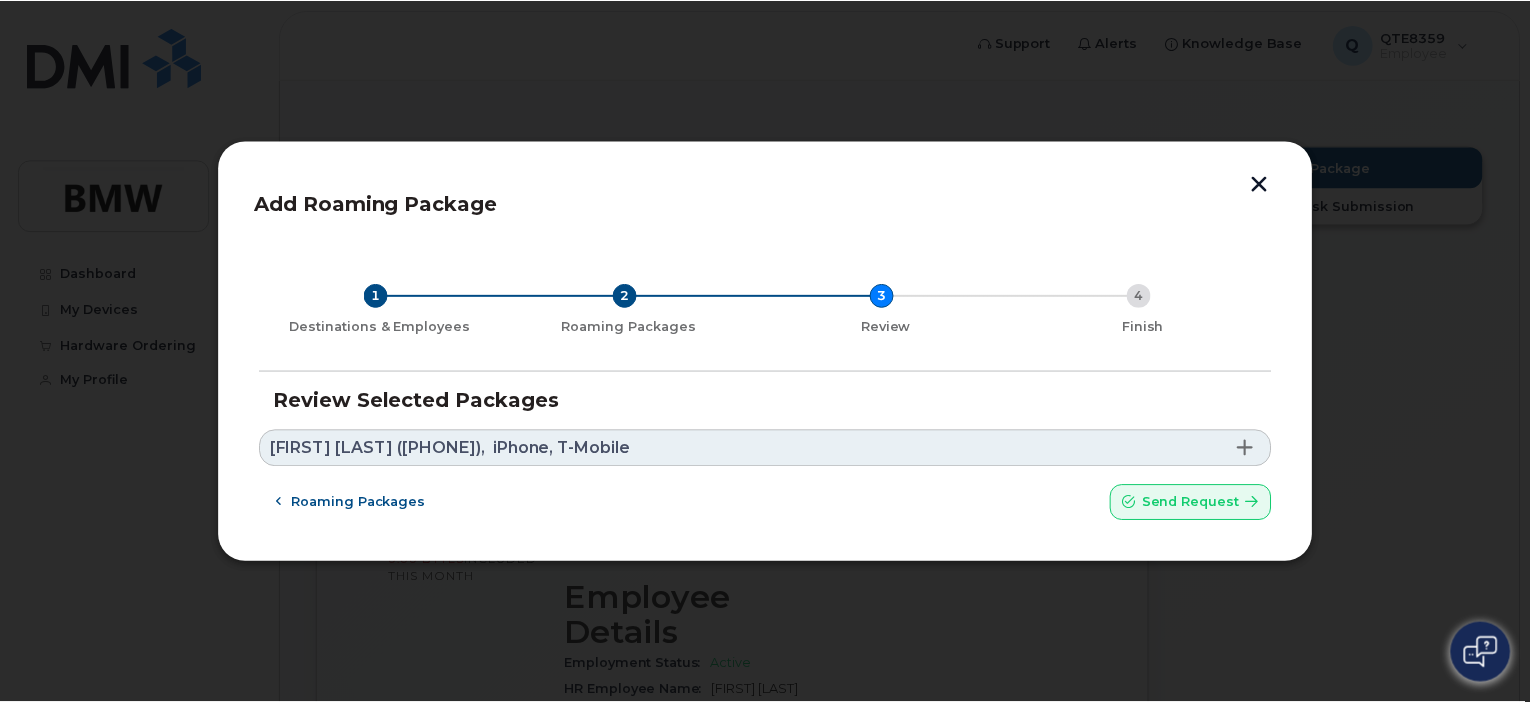 scroll, scrollTop: 0, scrollLeft: 0, axis: both 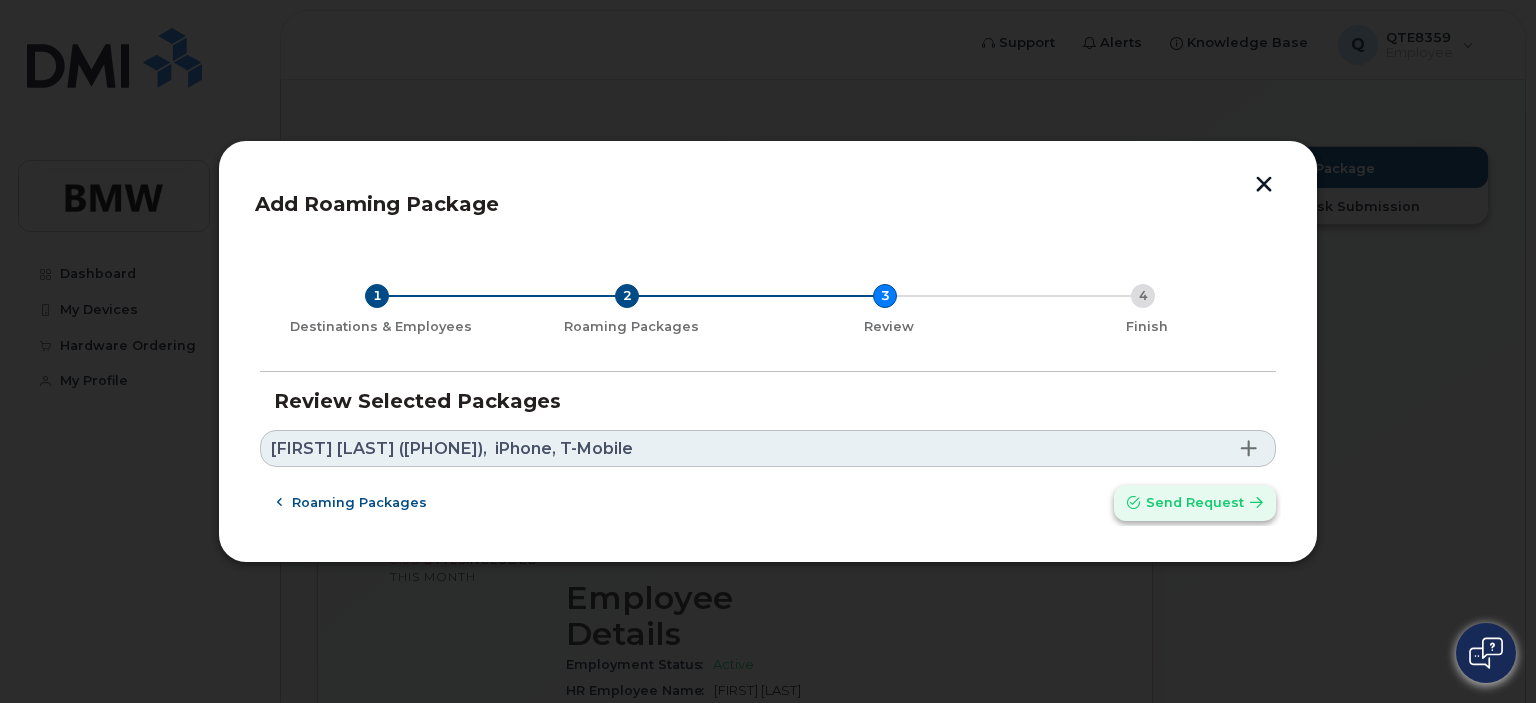 click on "Send request" 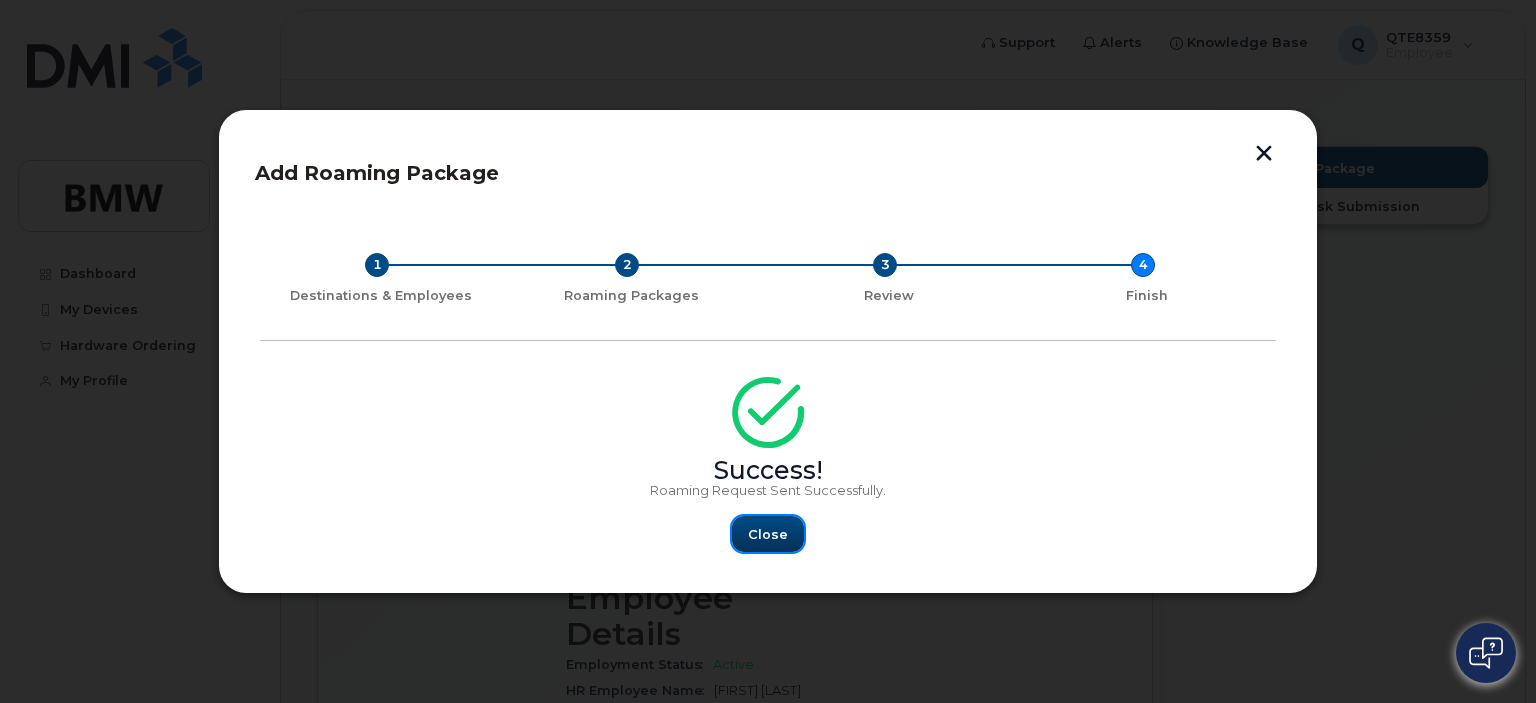 click on "Close" 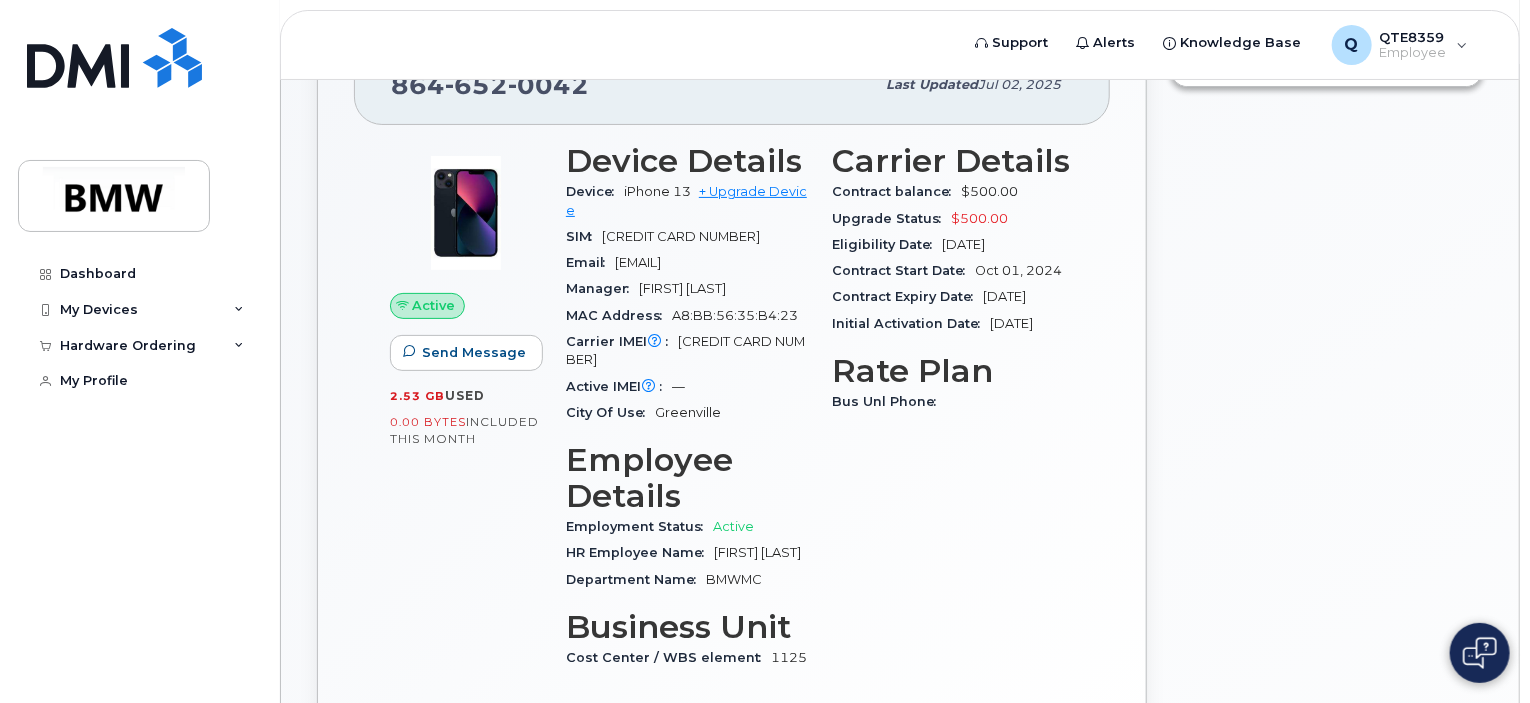 scroll, scrollTop: 0, scrollLeft: 0, axis: both 